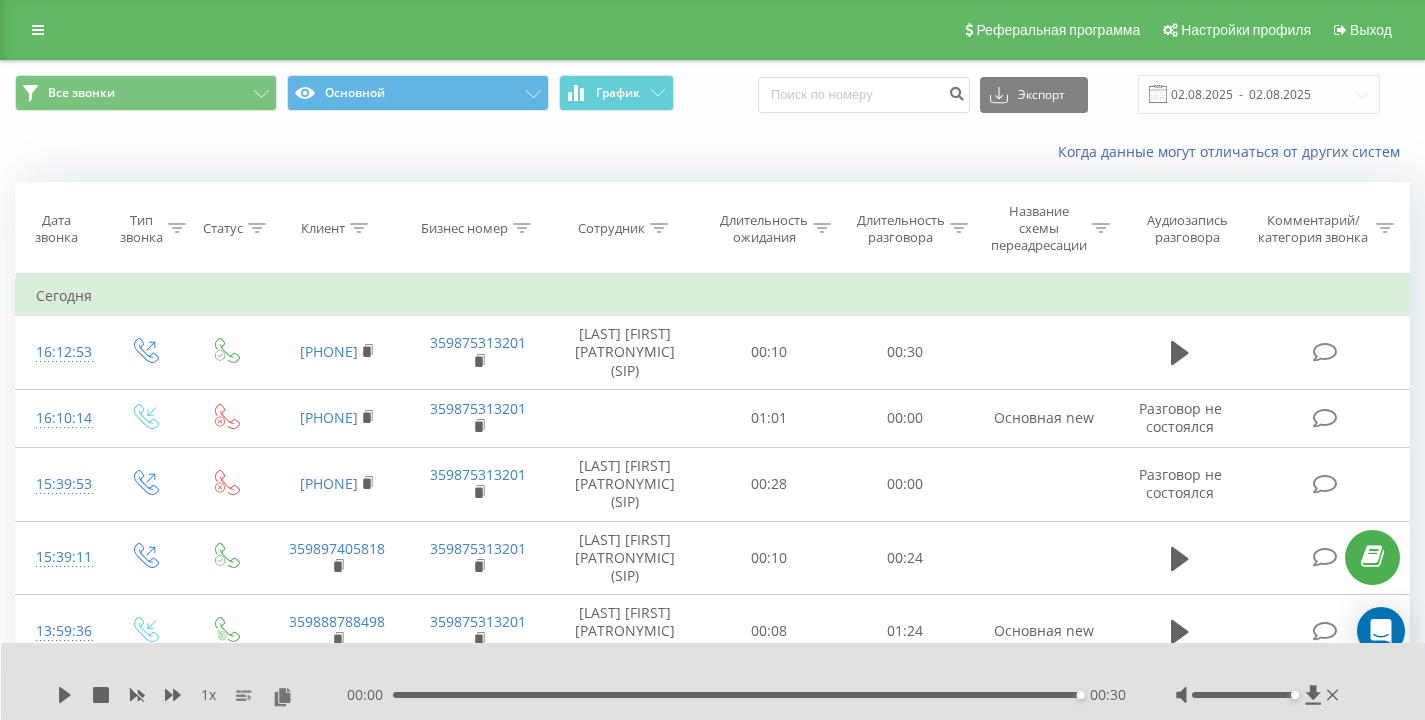 scroll, scrollTop: 0, scrollLeft: 0, axis: both 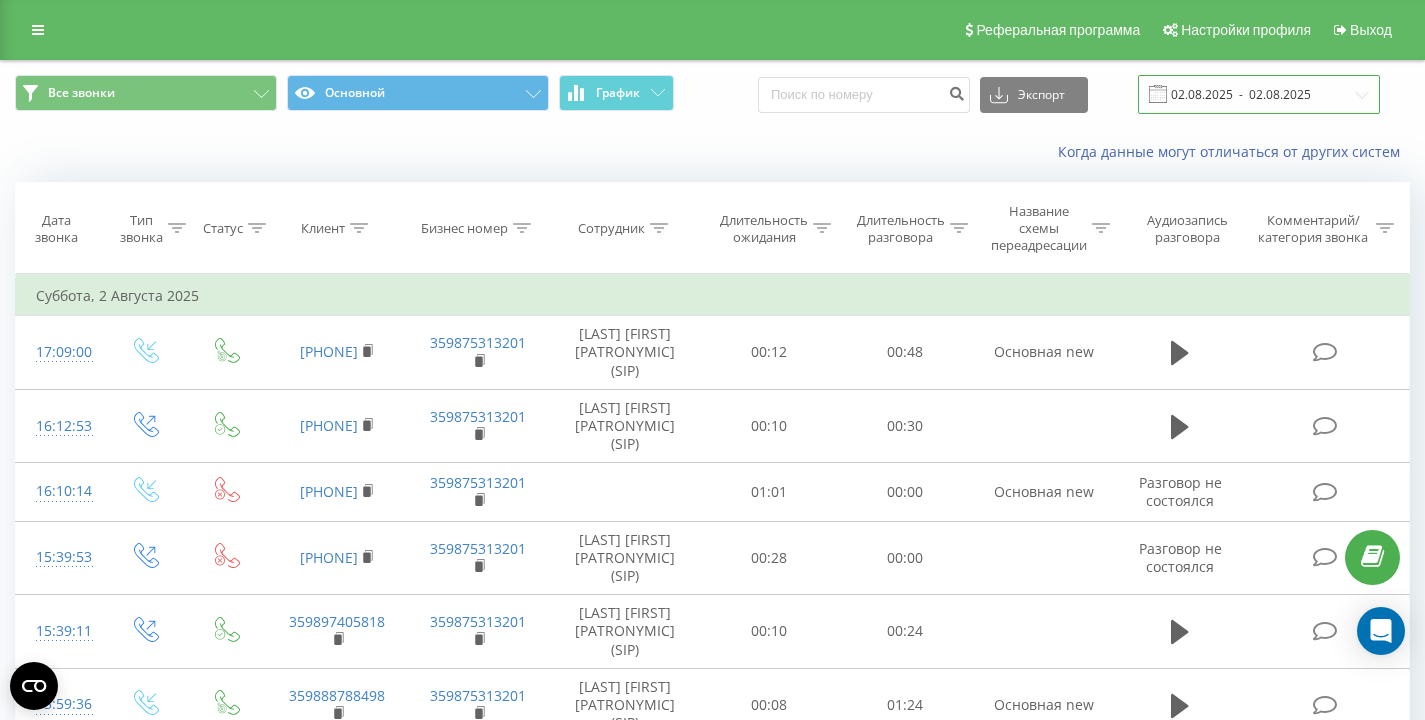 click on "02.08.2025  -  02.08.2025" at bounding box center [1259, 94] 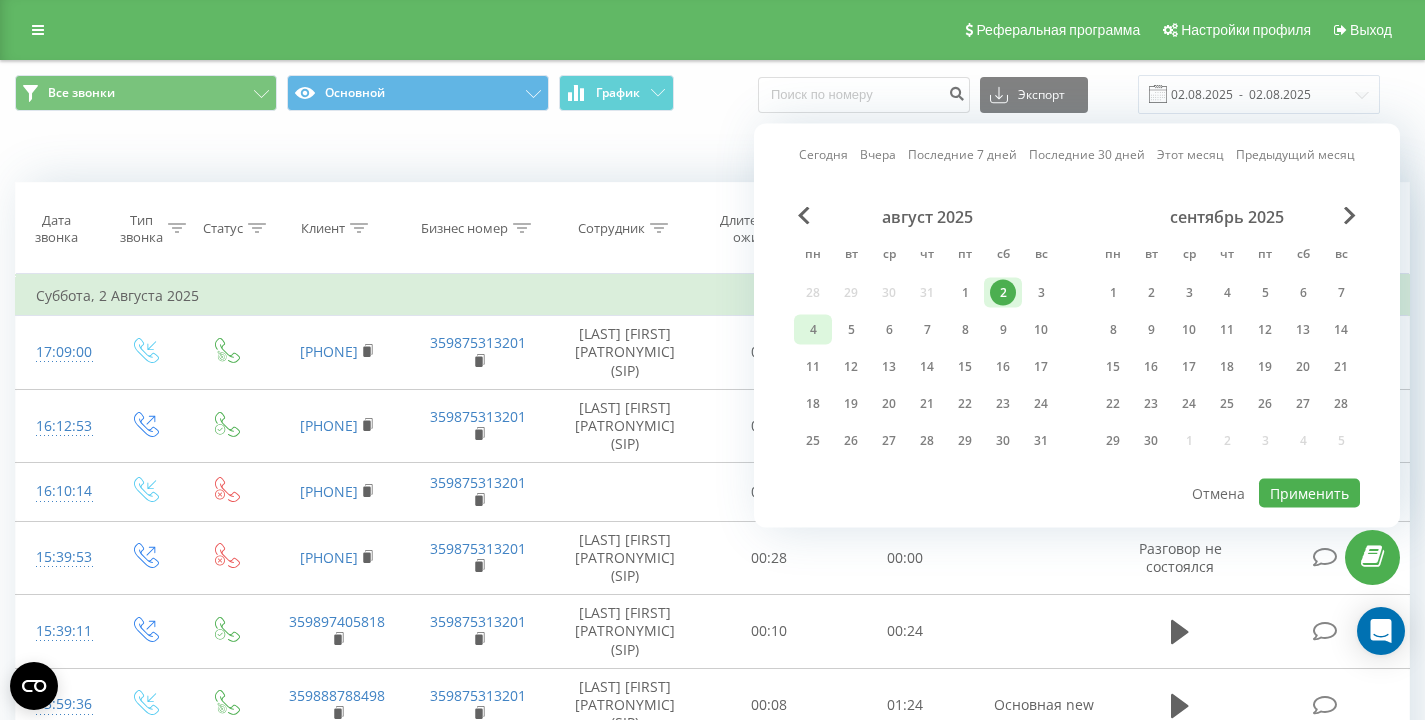 click on "4" at bounding box center [813, 330] 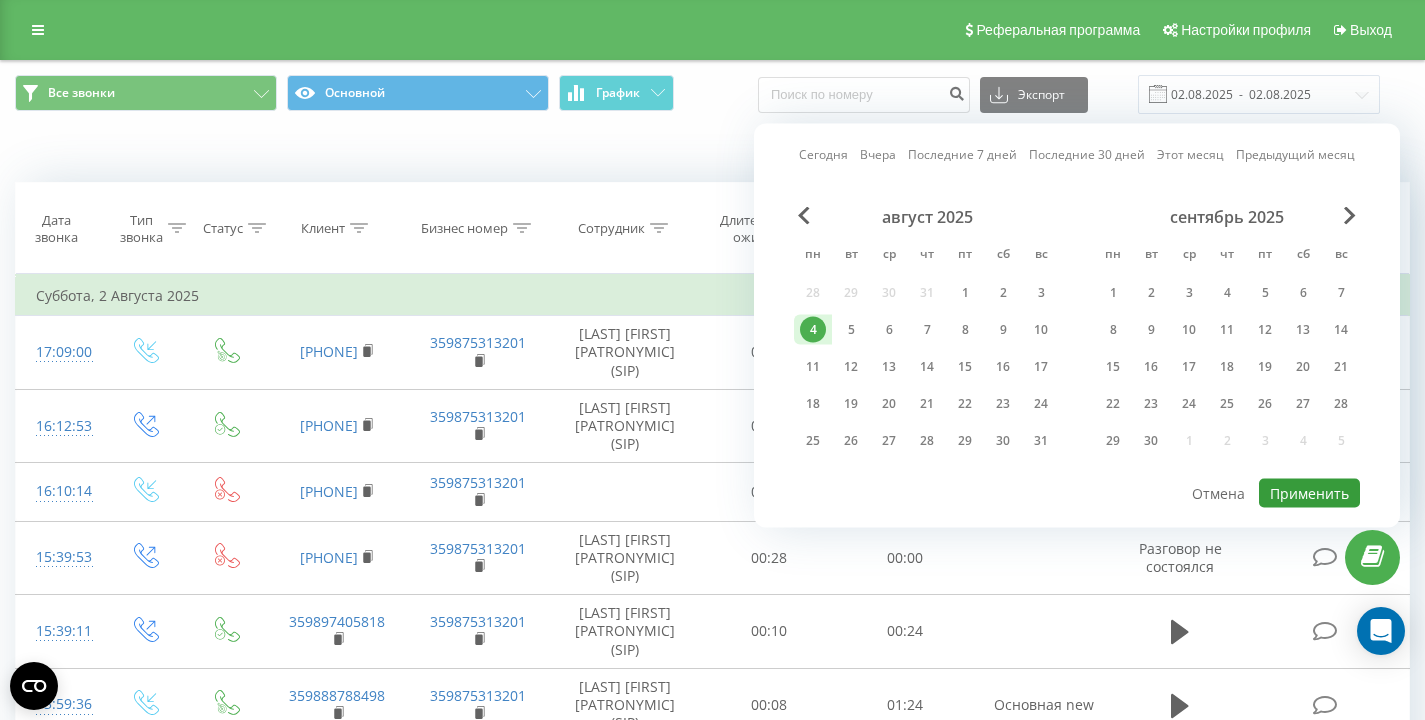 click on "Применить" at bounding box center (1309, 493) 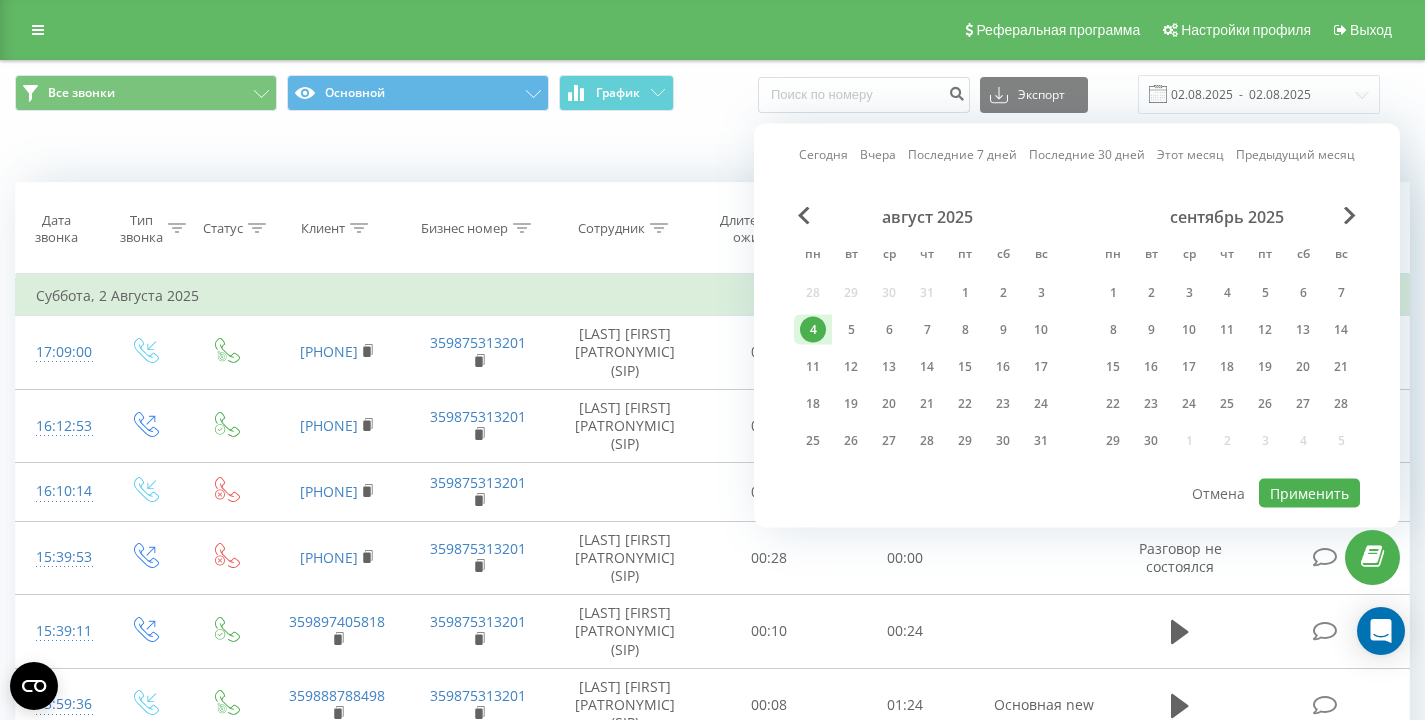 type on "04.08.2025  -  04.08.2025" 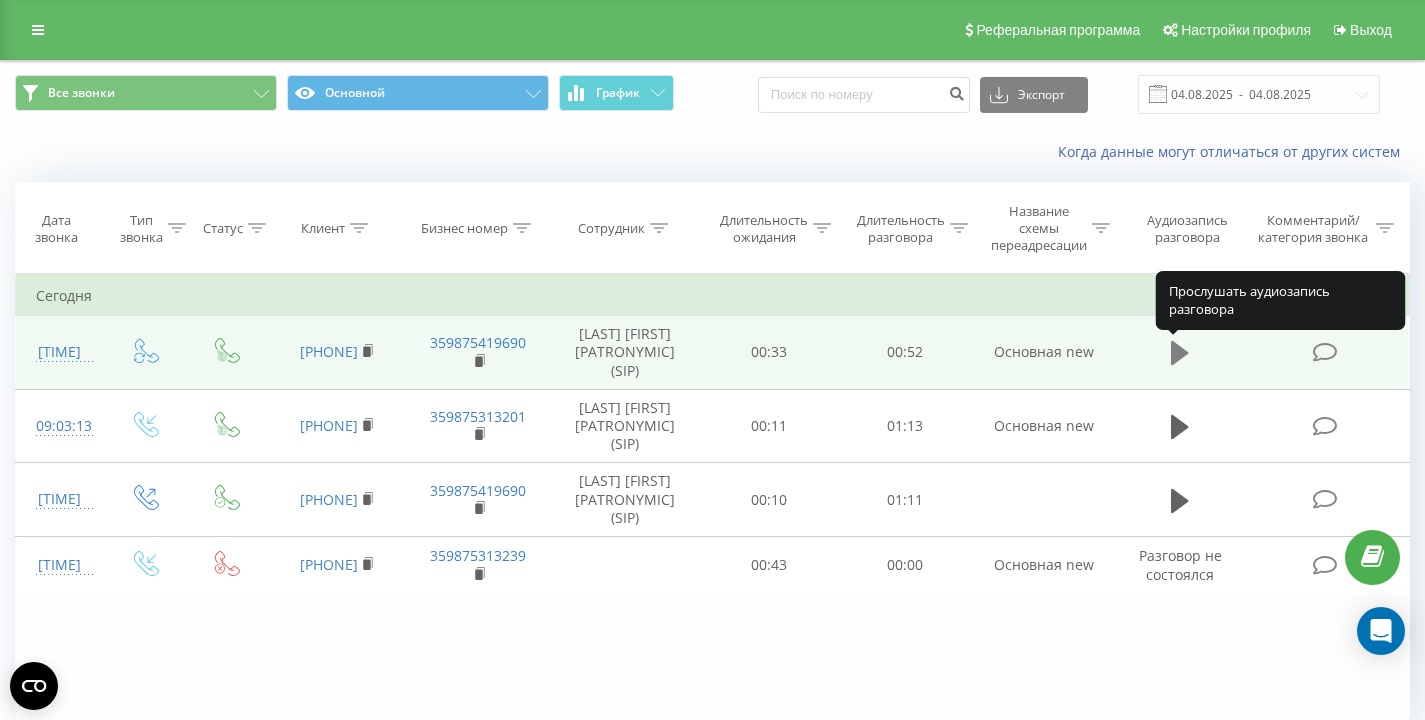 click 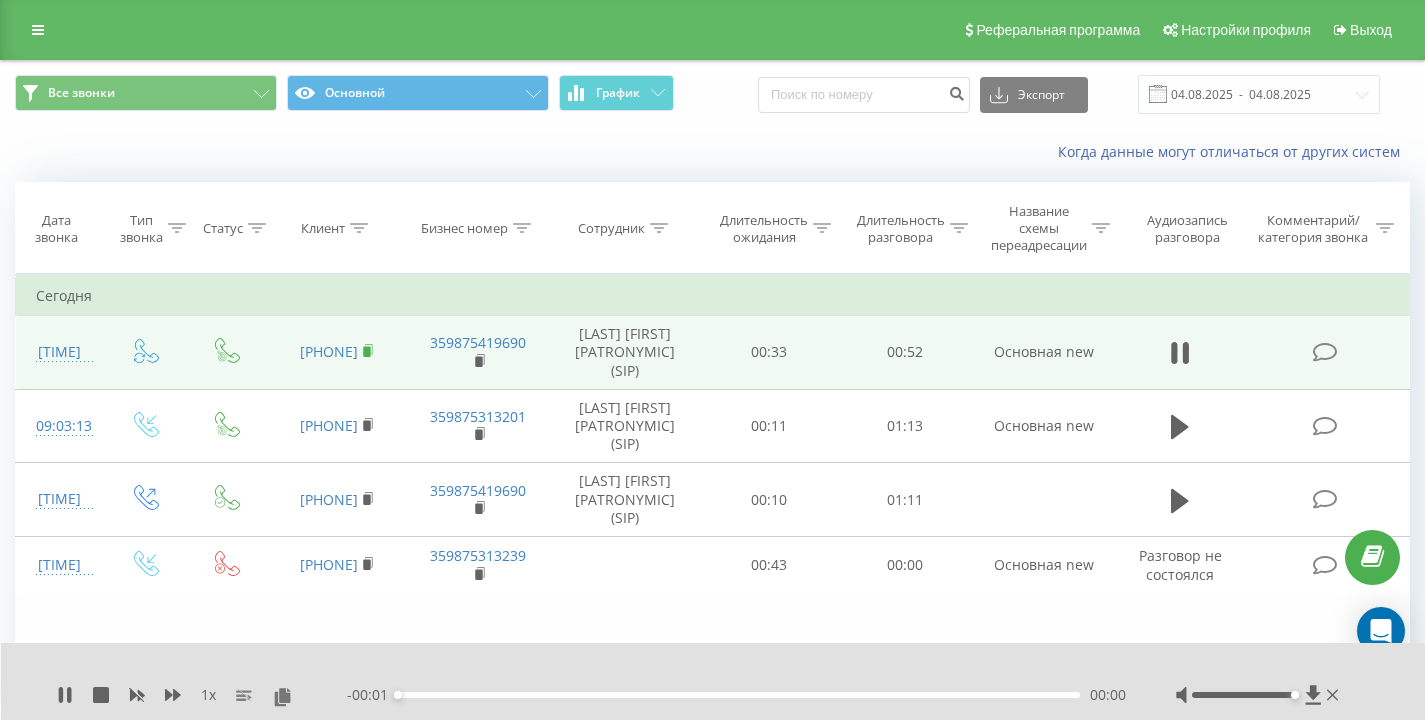 click 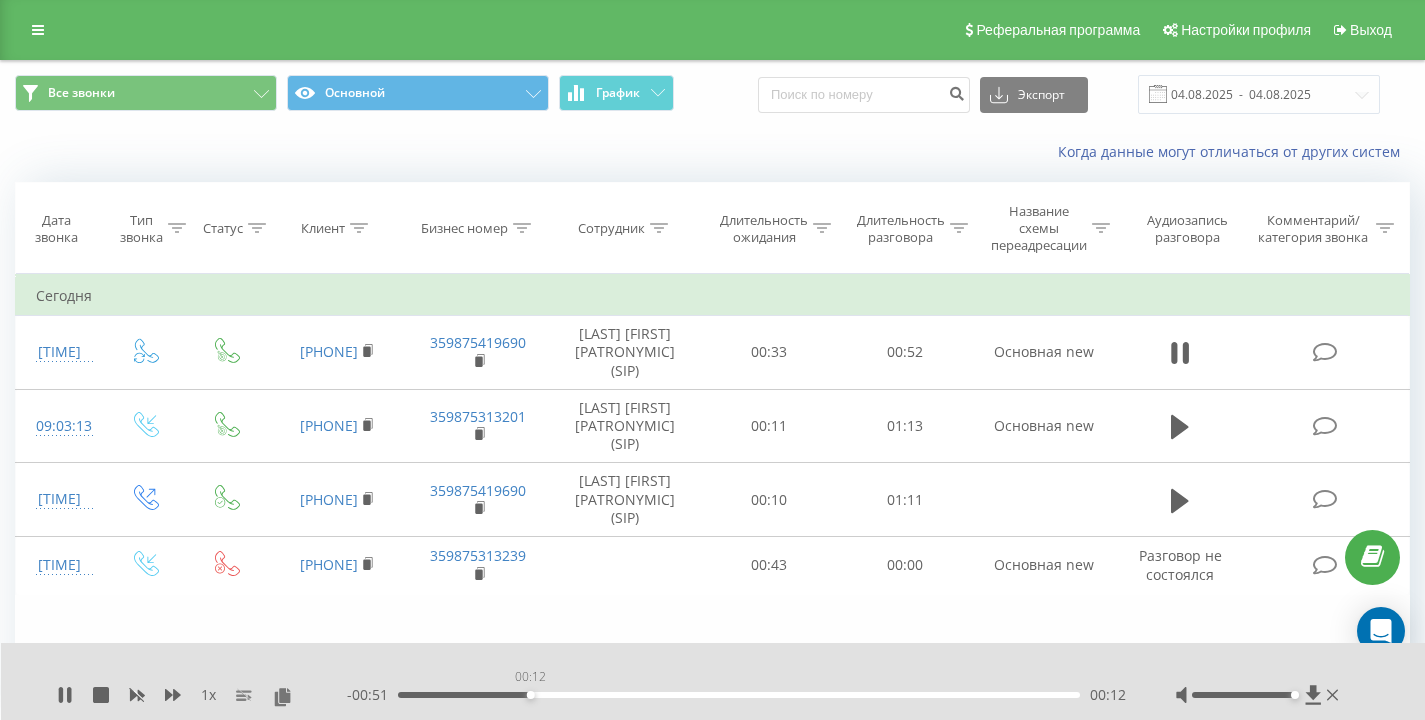 drag, startPoint x: 684, startPoint y: 694, endPoint x: 499, endPoint y: 698, distance: 185.04324 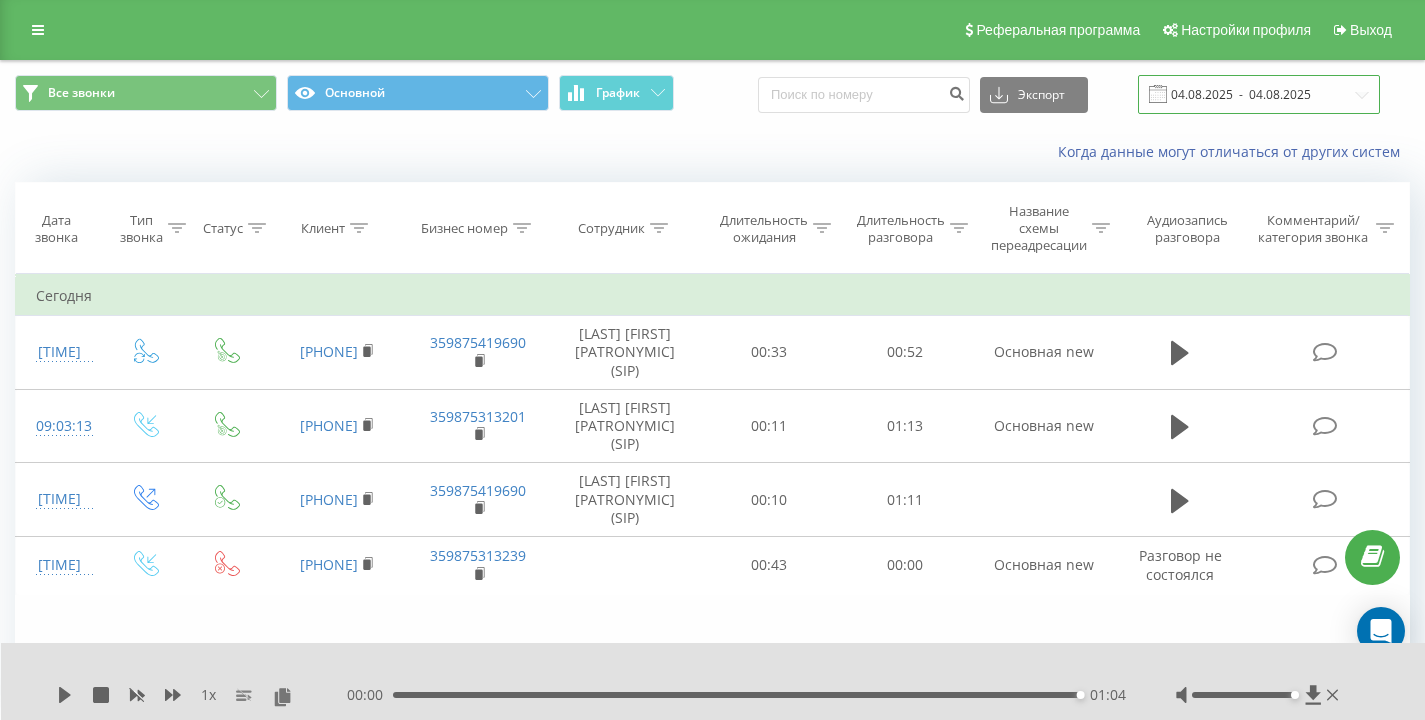 click on "04.08.2025  -  04.08.2025" at bounding box center (1259, 94) 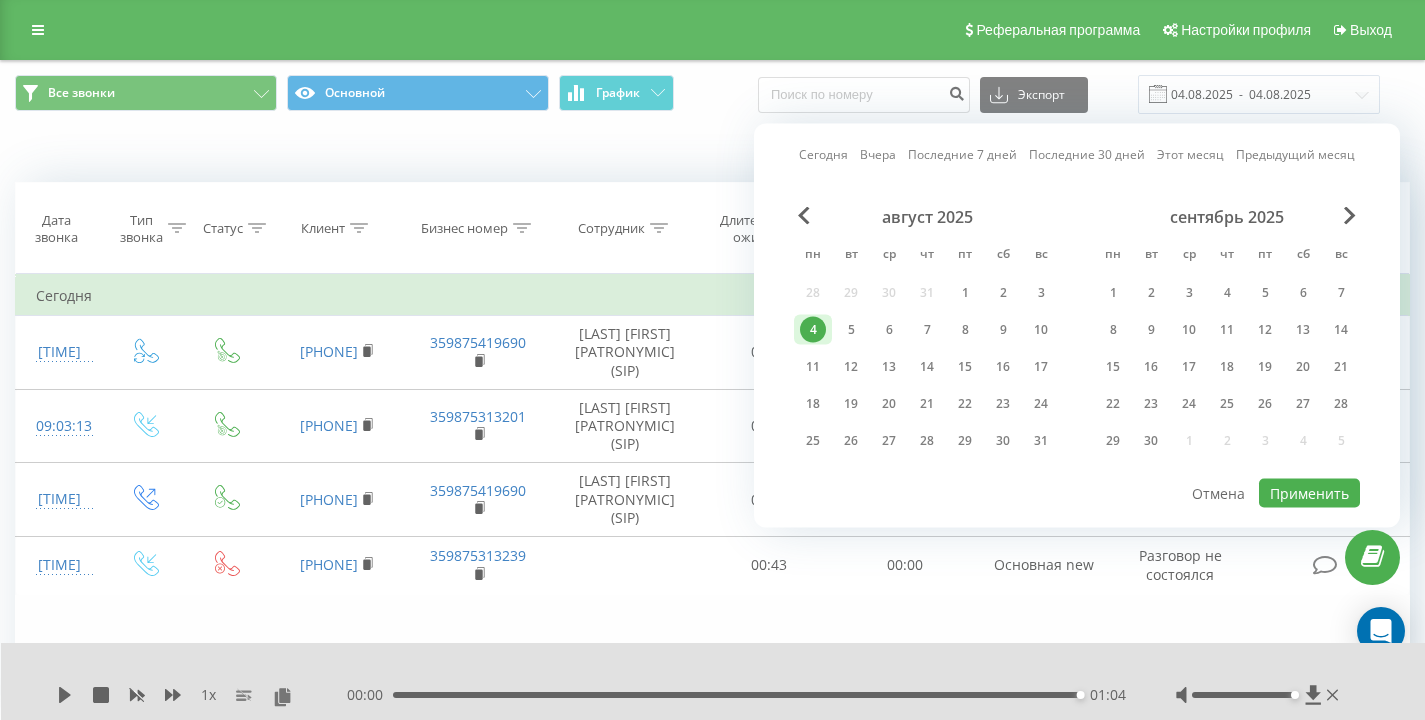 click on "Все звонки Основной График Экспорт .csv .xls .xlsx 04.08.2025  -  04.08.2025" at bounding box center (712, 94) 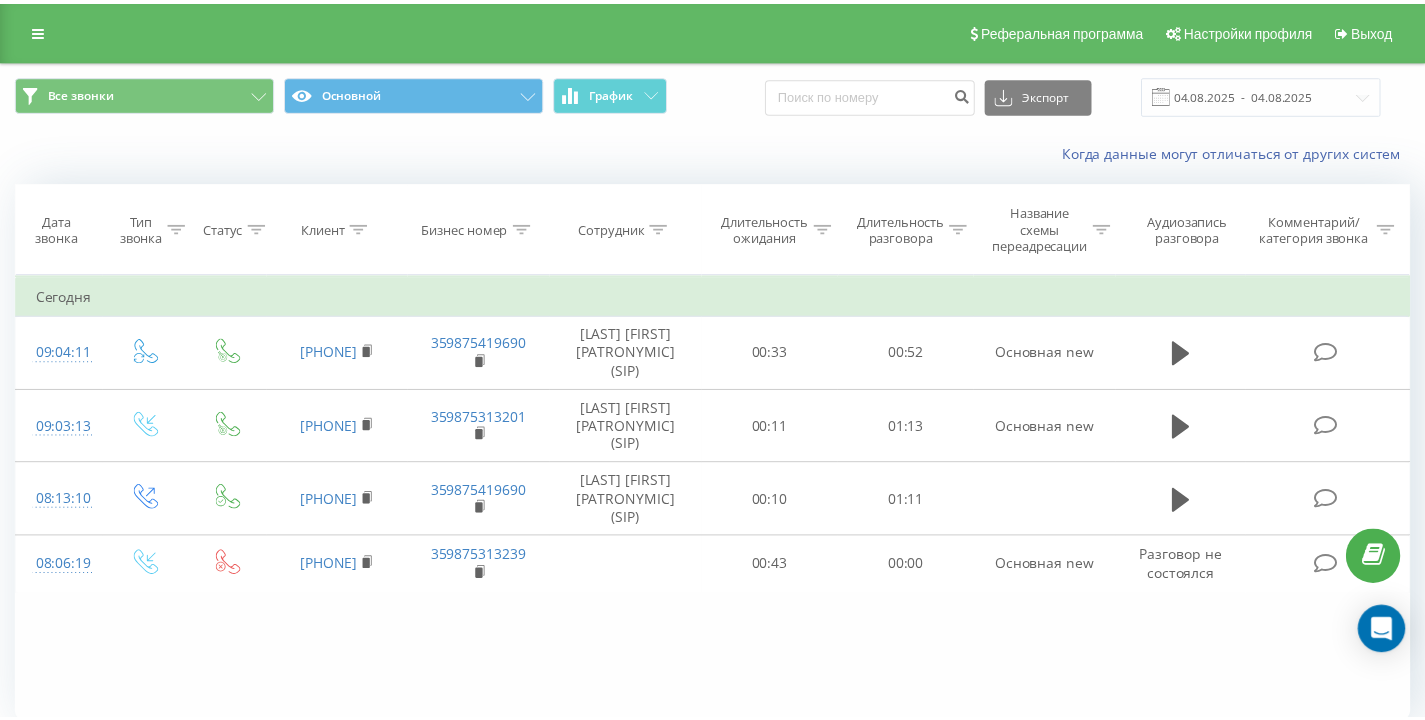 scroll, scrollTop: 0, scrollLeft: 0, axis: both 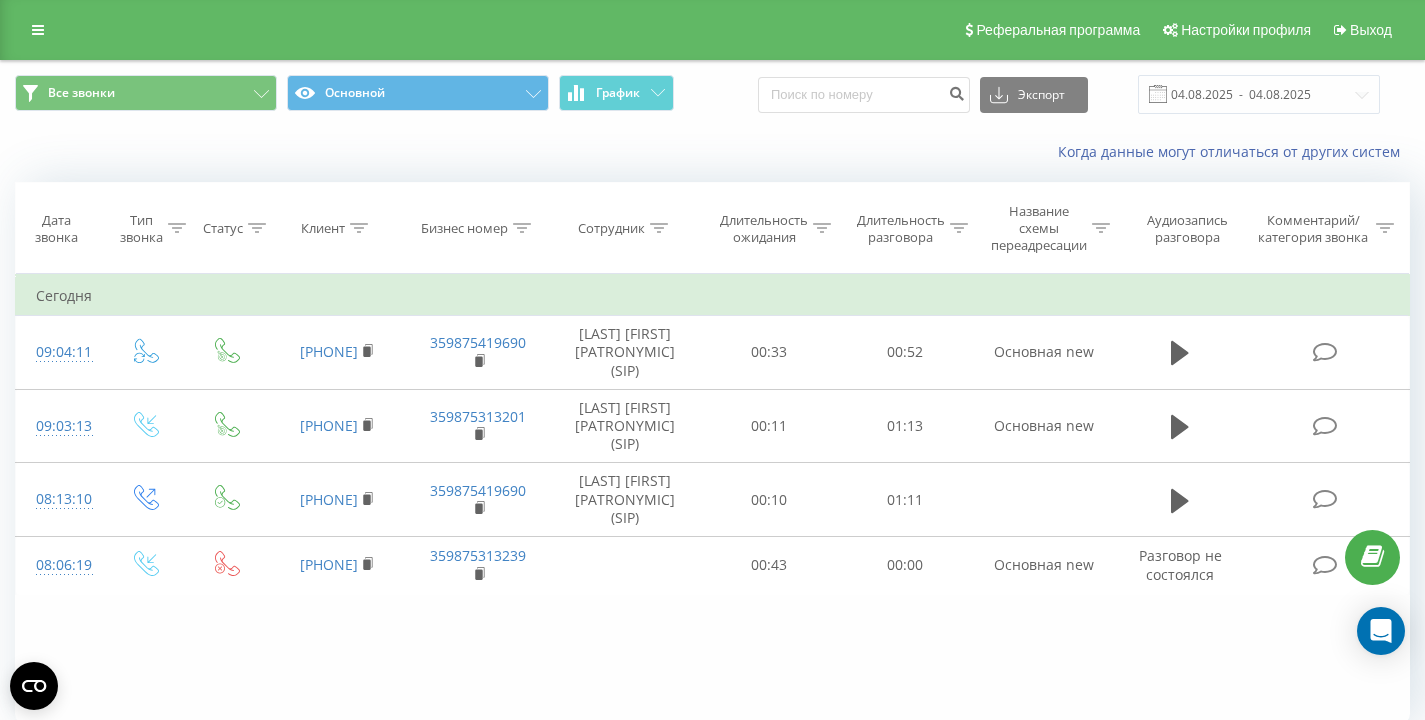 click on "Когда данные могут отличаться от других систем" at bounding box center (712, 152) 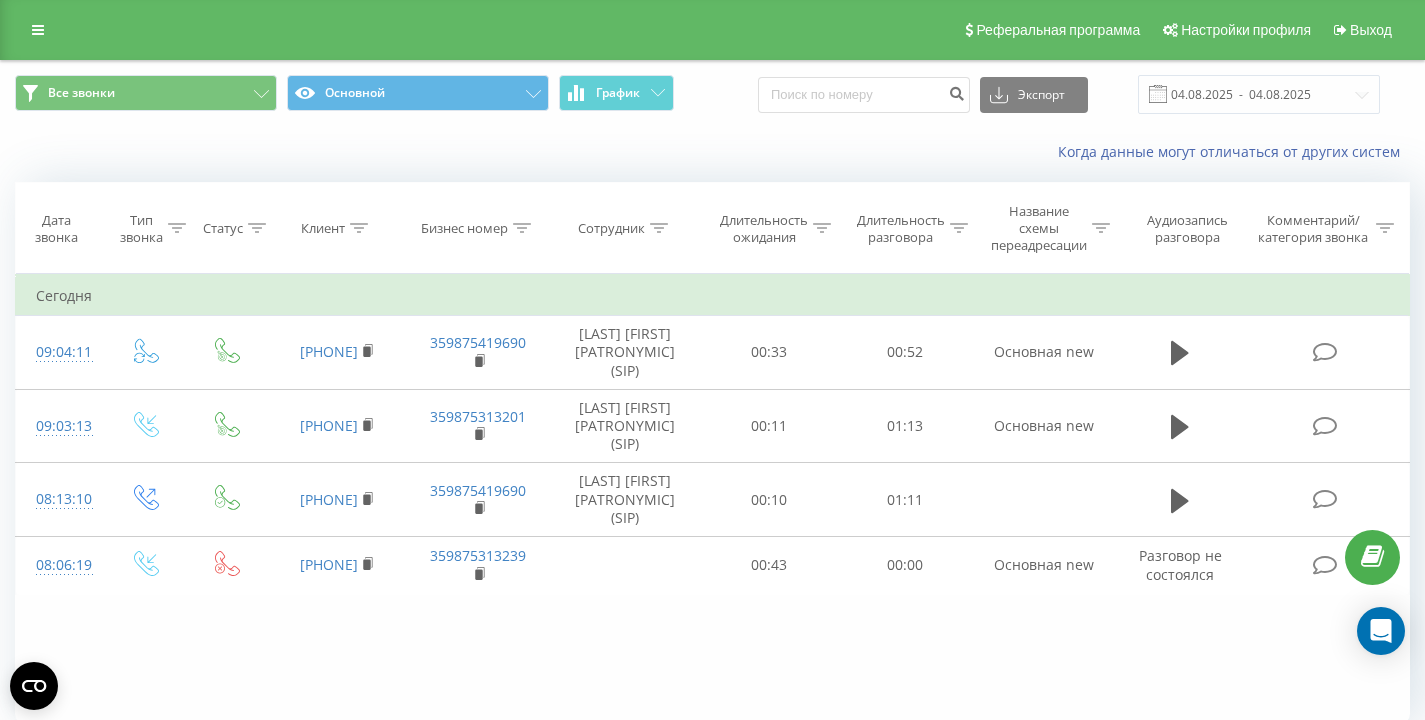 click on "Когда данные могут отличаться от других систем" at bounding box center [712, 152] 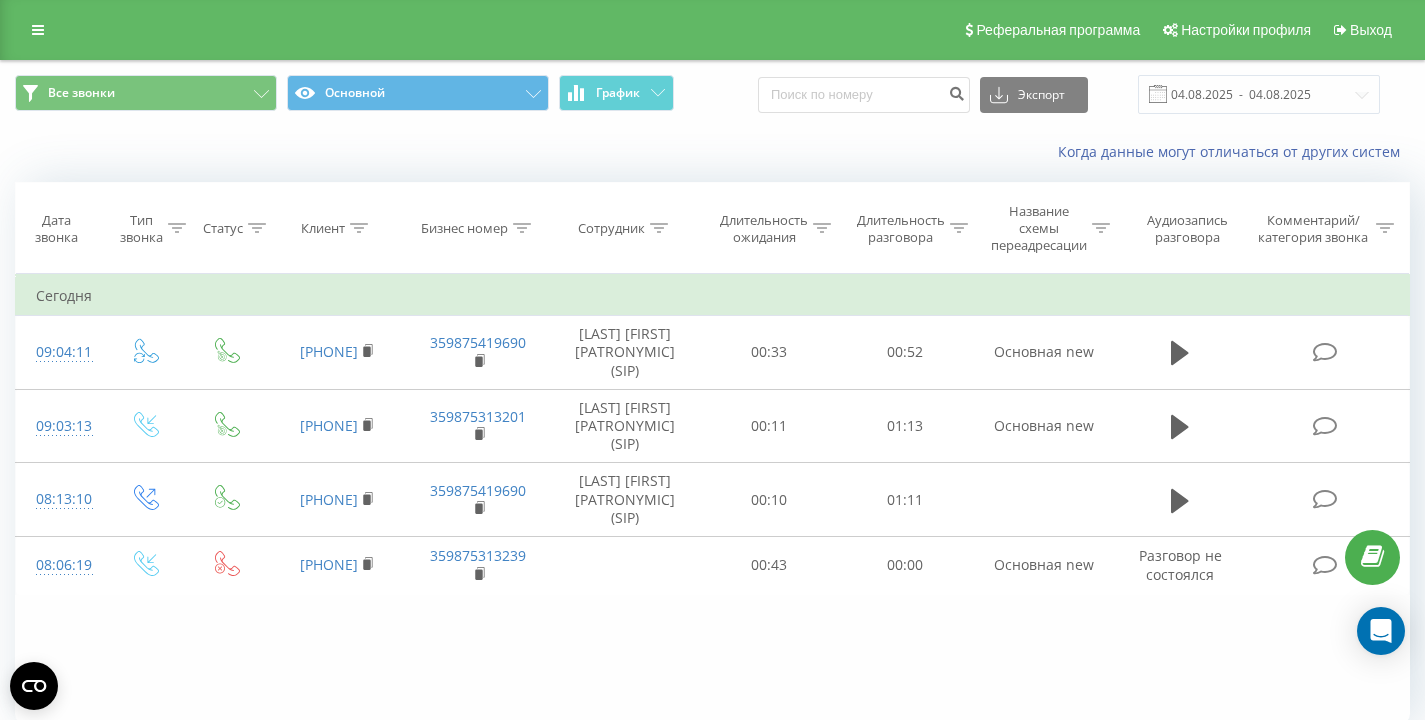 click on "Когда данные могут отличаться от других систем" at bounding box center (979, 152) 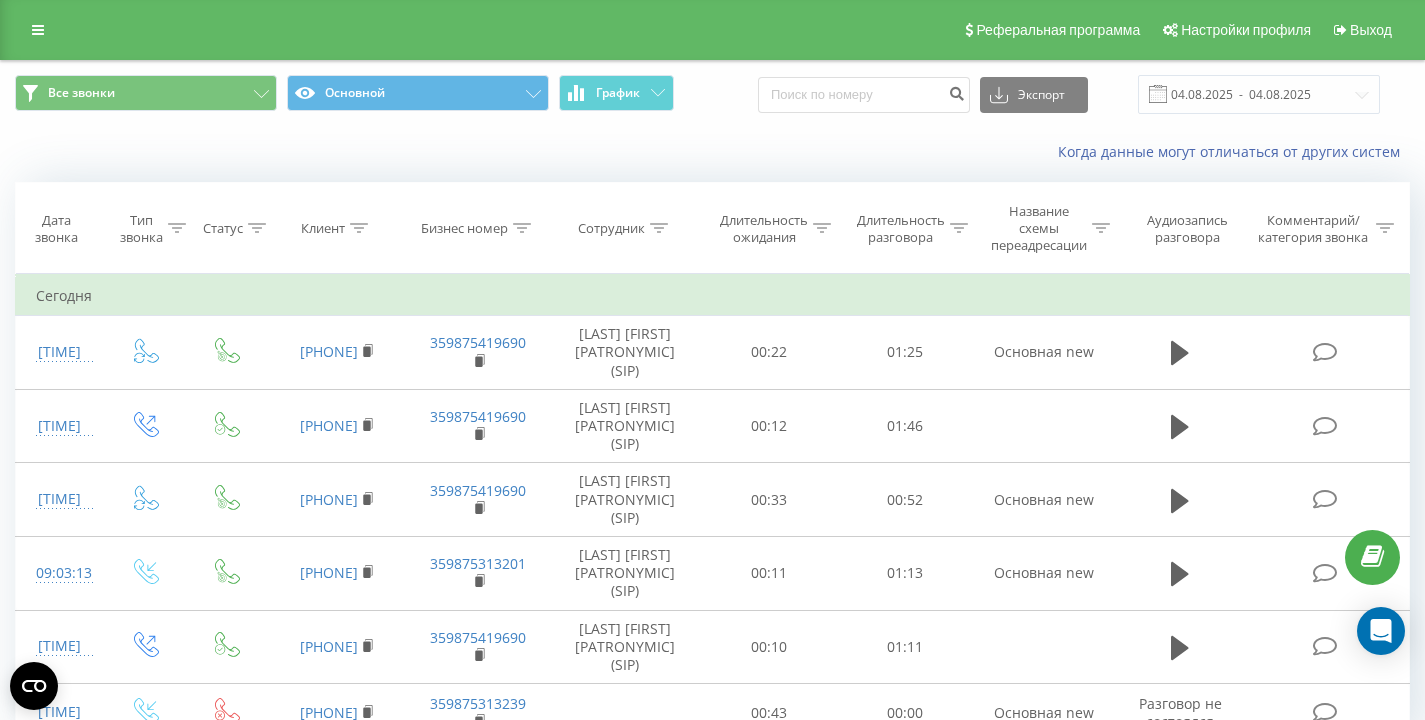 scroll, scrollTop: 0, scrollLeft: 0, axis: both 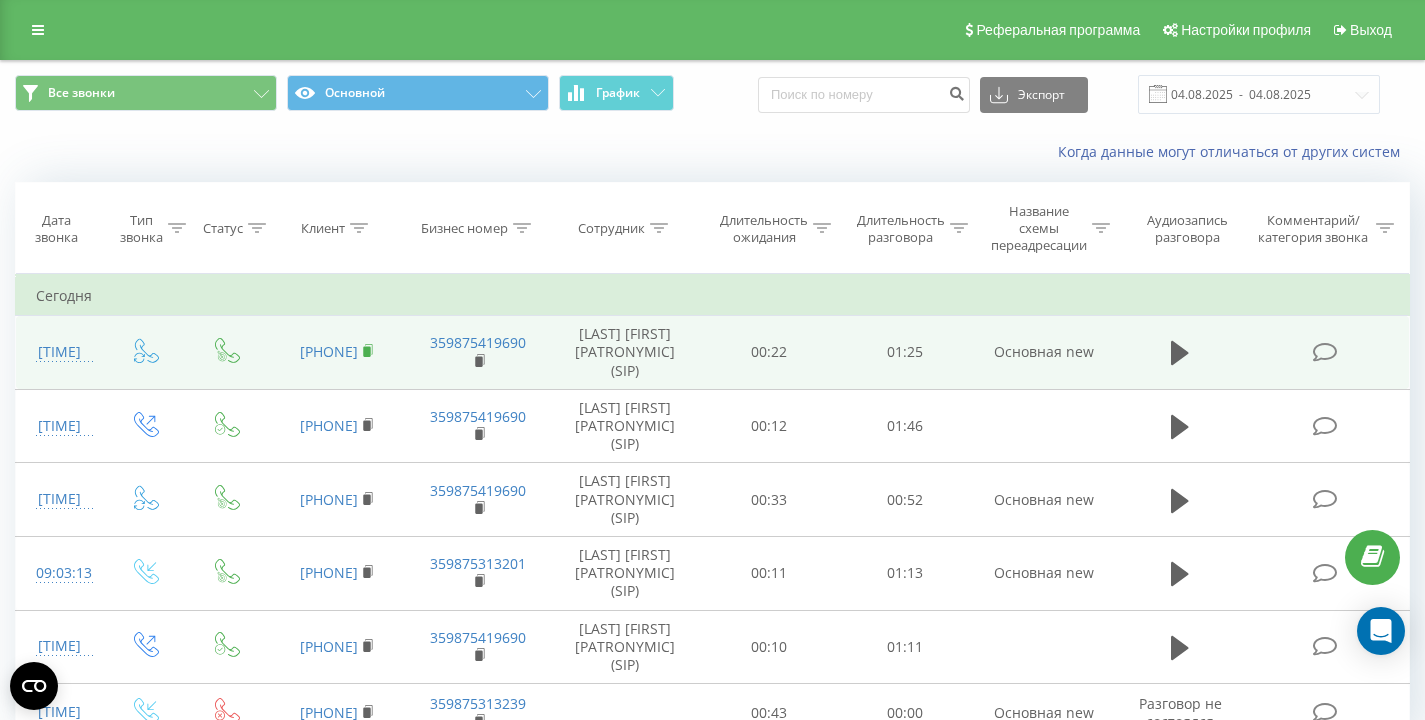 click 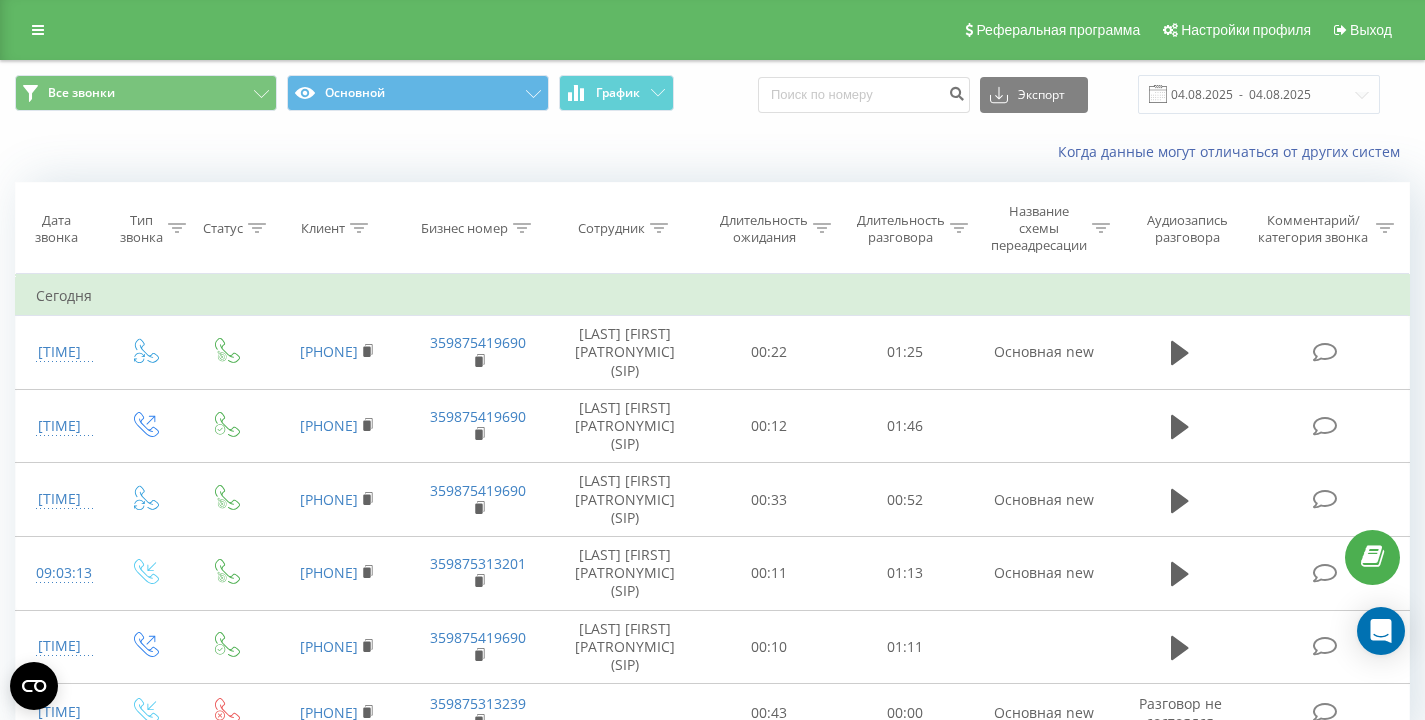 click on "Когда данные могут отличаться от других систем" at bounding box center (712, 152) 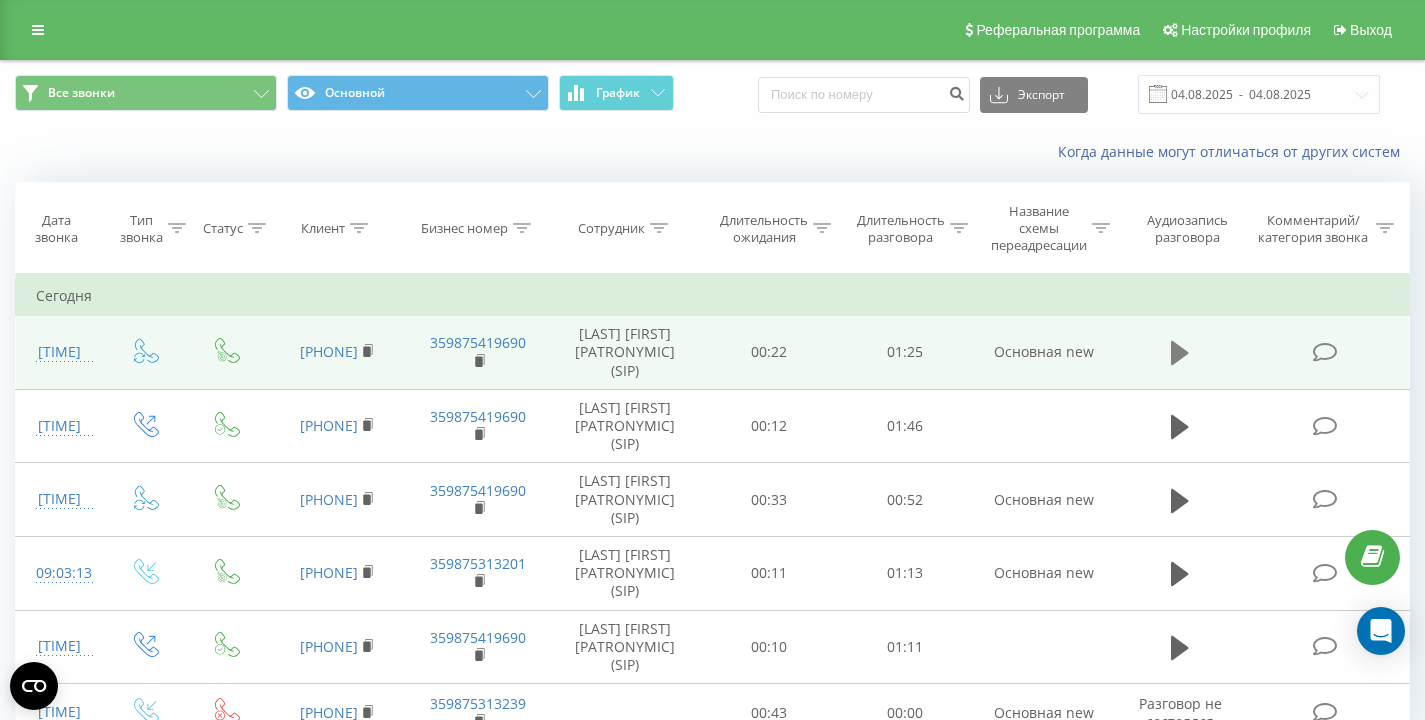 click 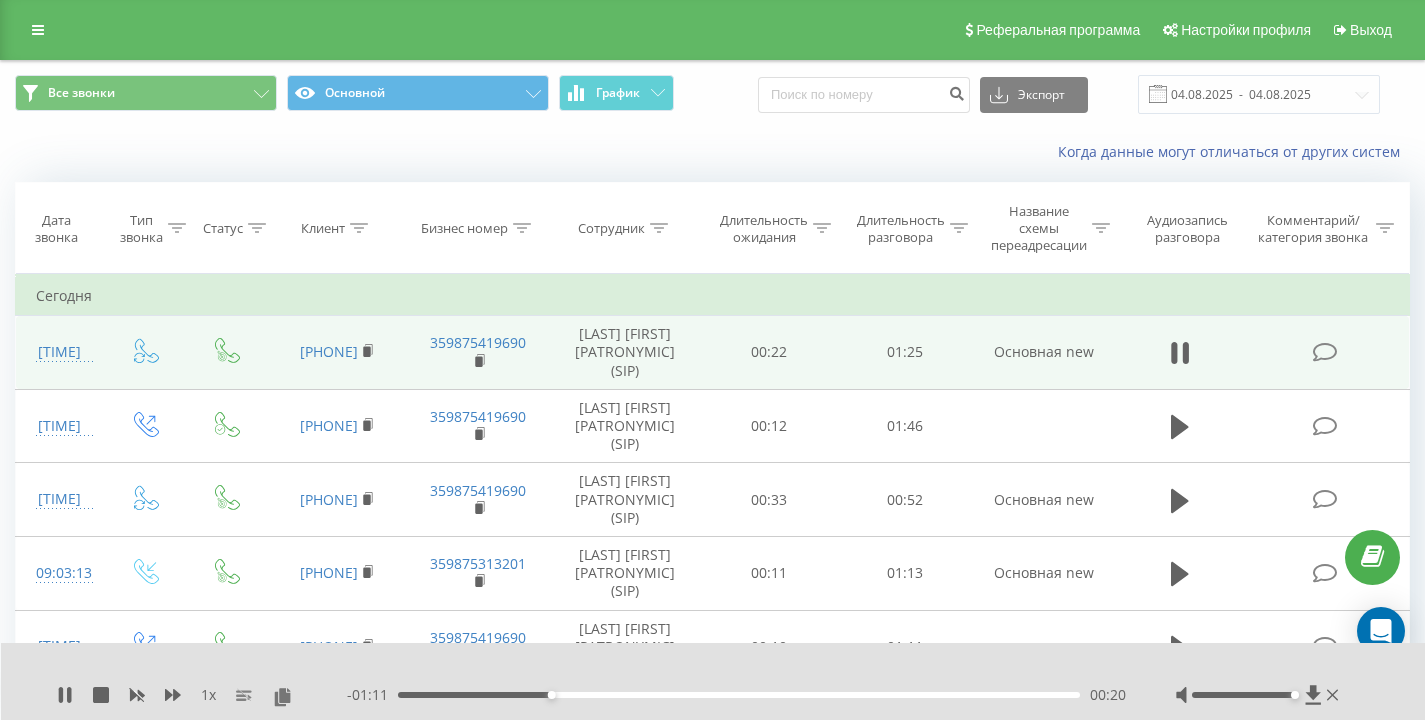 click on "Когда данные могут отличаться от других систем" at bounding box center (979, 152) 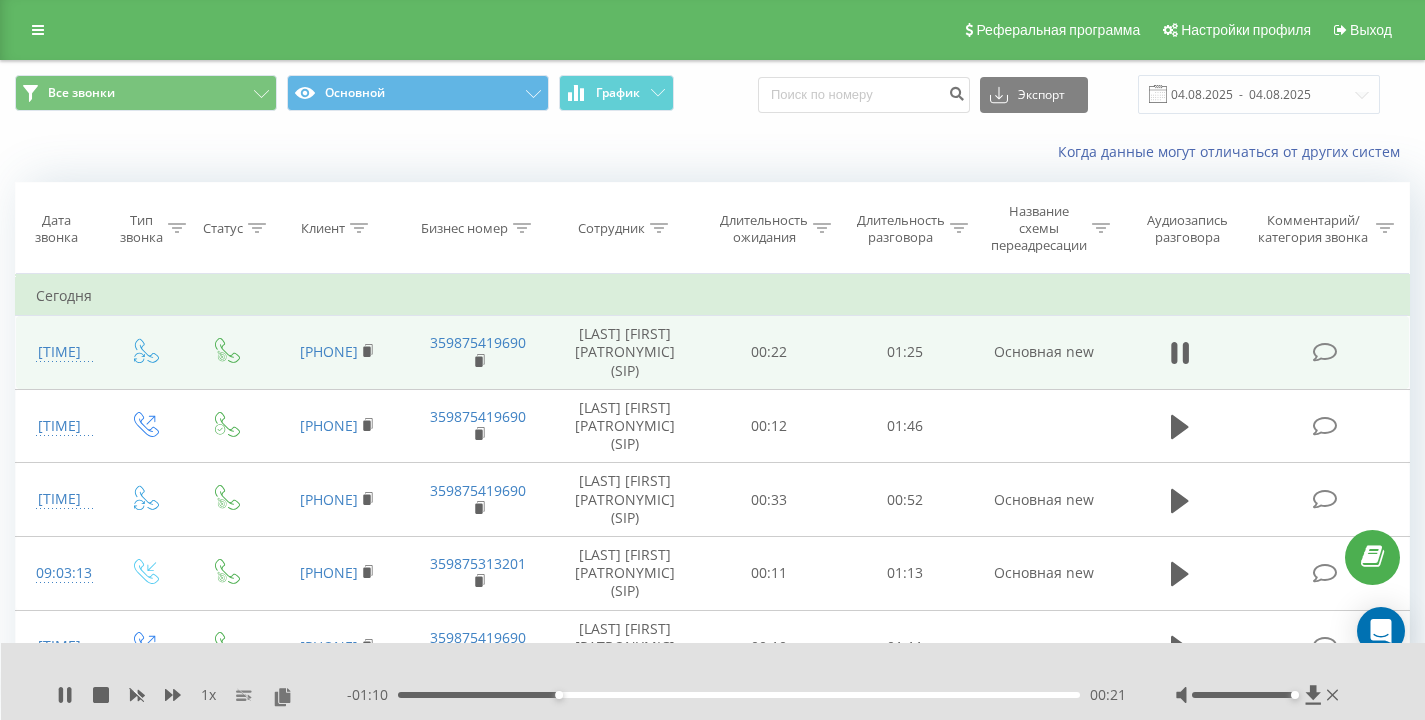 click on "Когда данные могут отличаться от других систем" at bounding box center (979, 152) 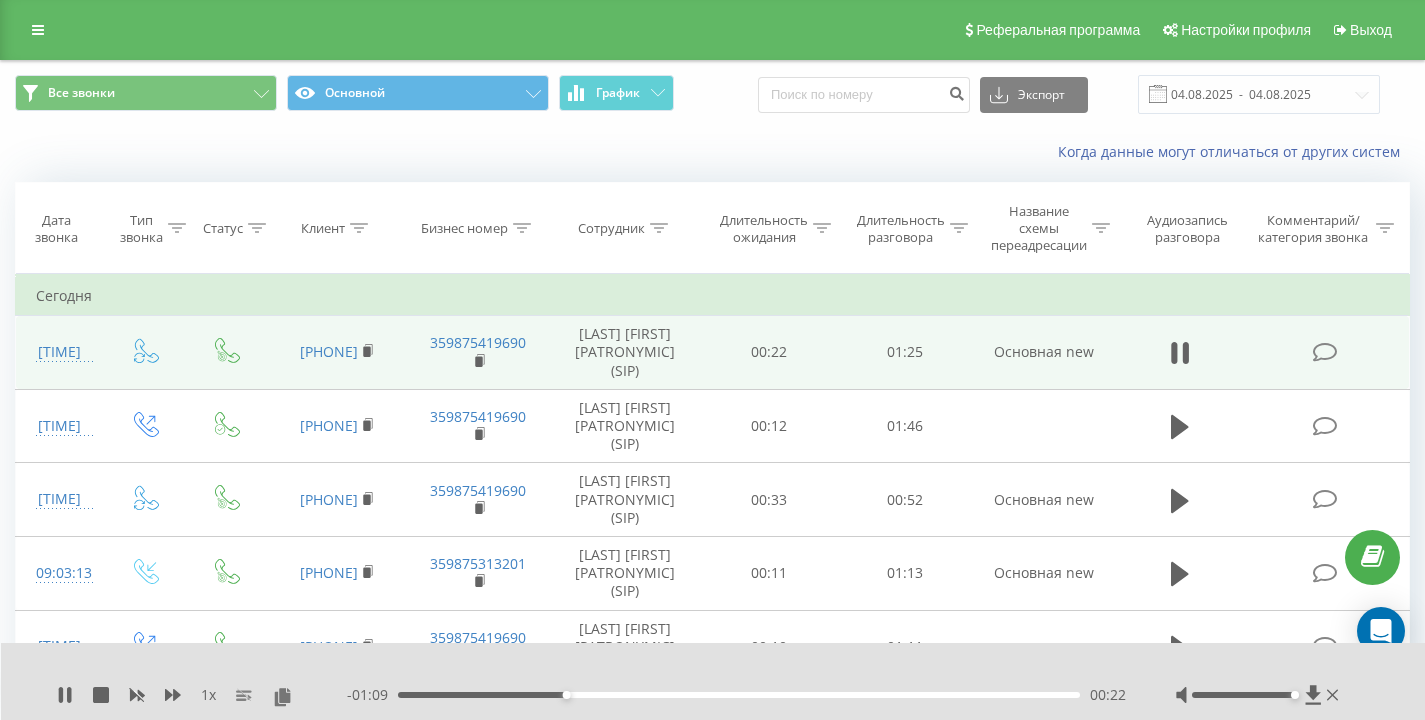 click on "Когда данные могут отличаться от других систем" at bounding box center [979, 152] 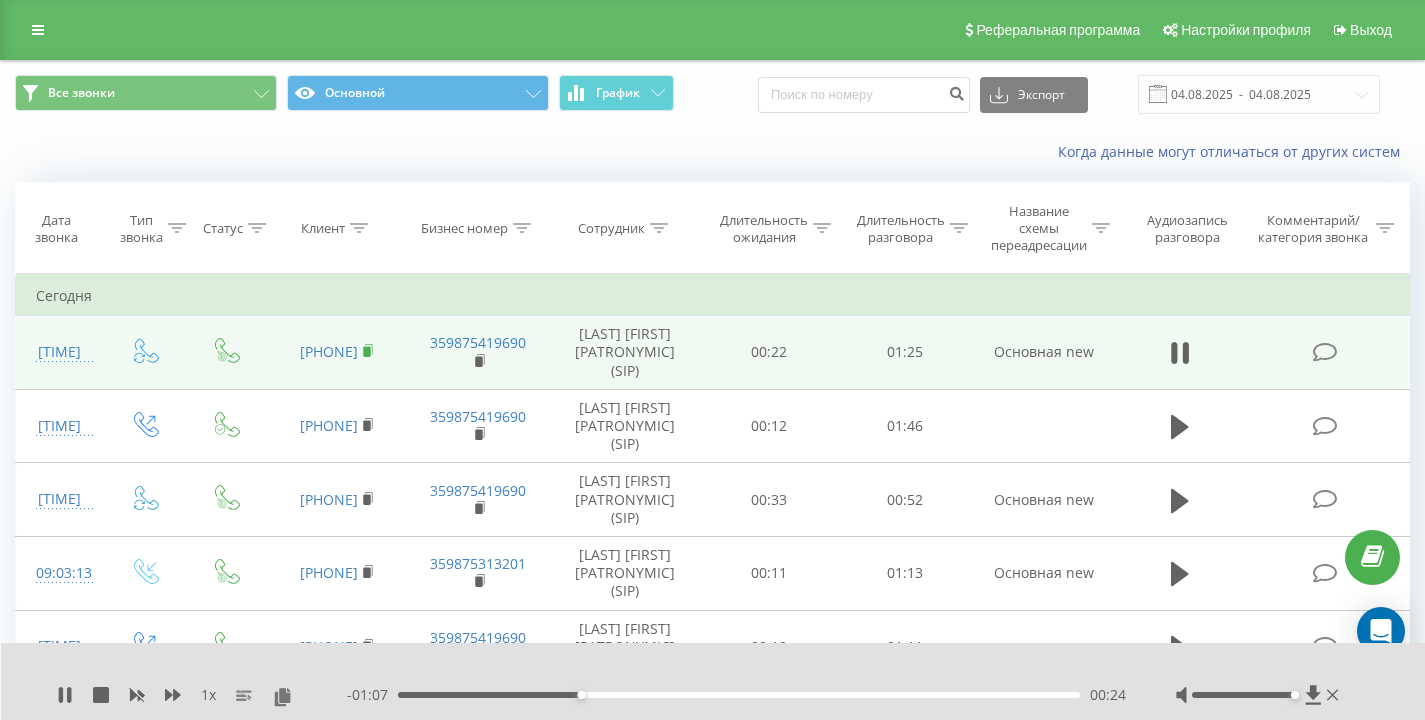 click 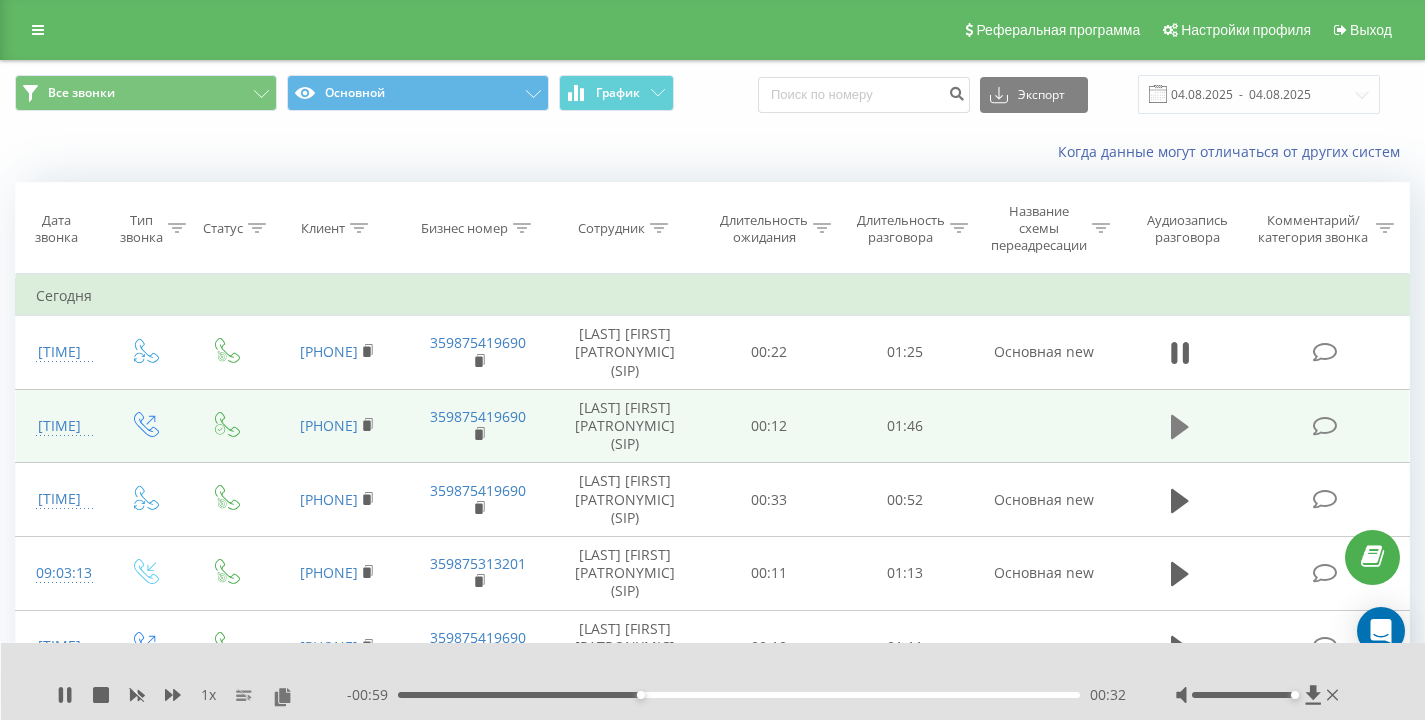 click 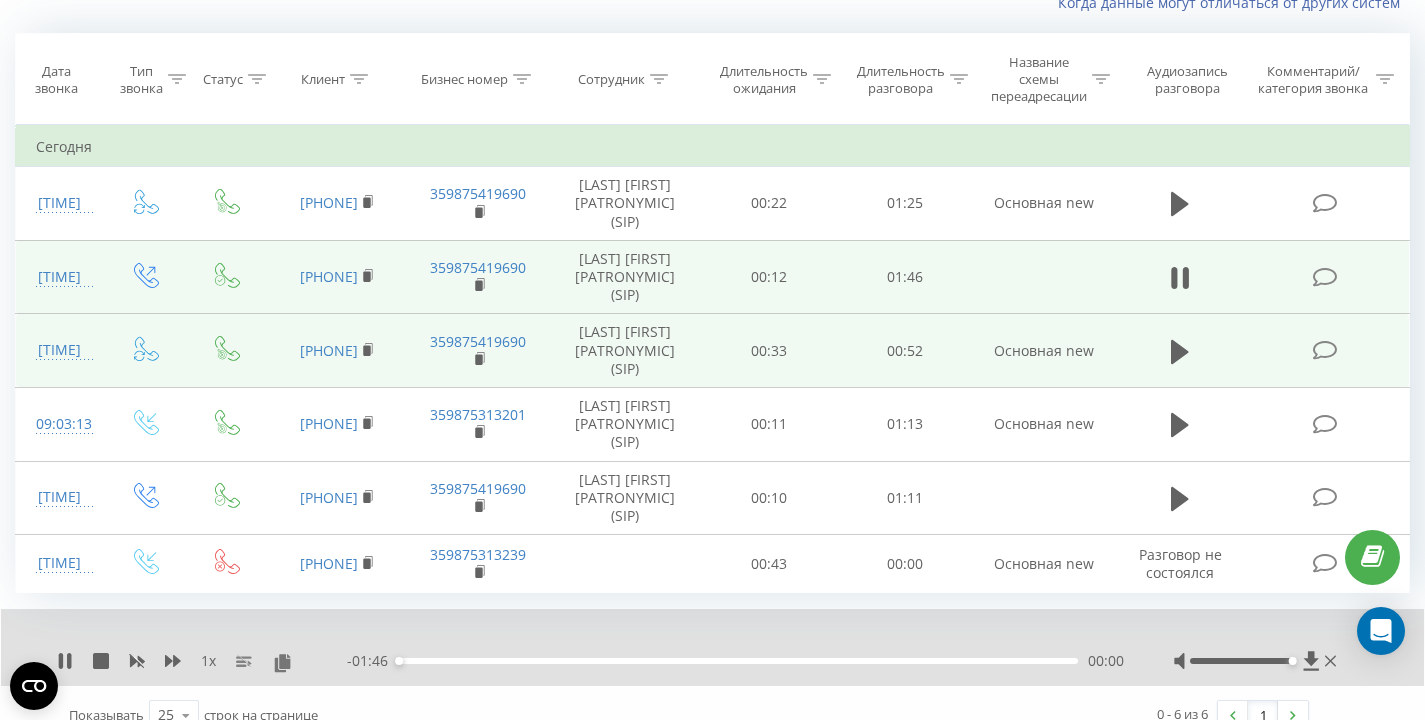scroll, scrollTop: 137, scrollLeft: 0, axis: vertical 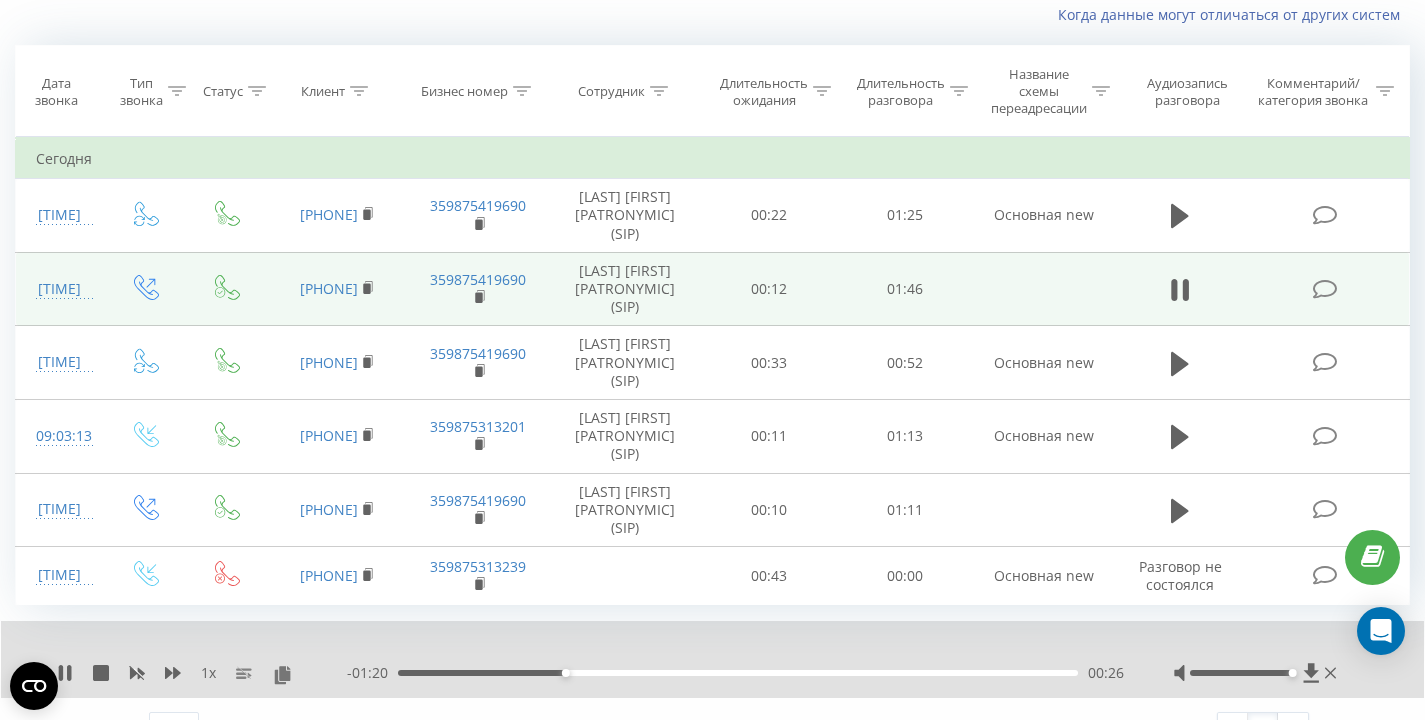 click on "Когда данные могут отличаться от других систем" at bounding box center (712, 15) 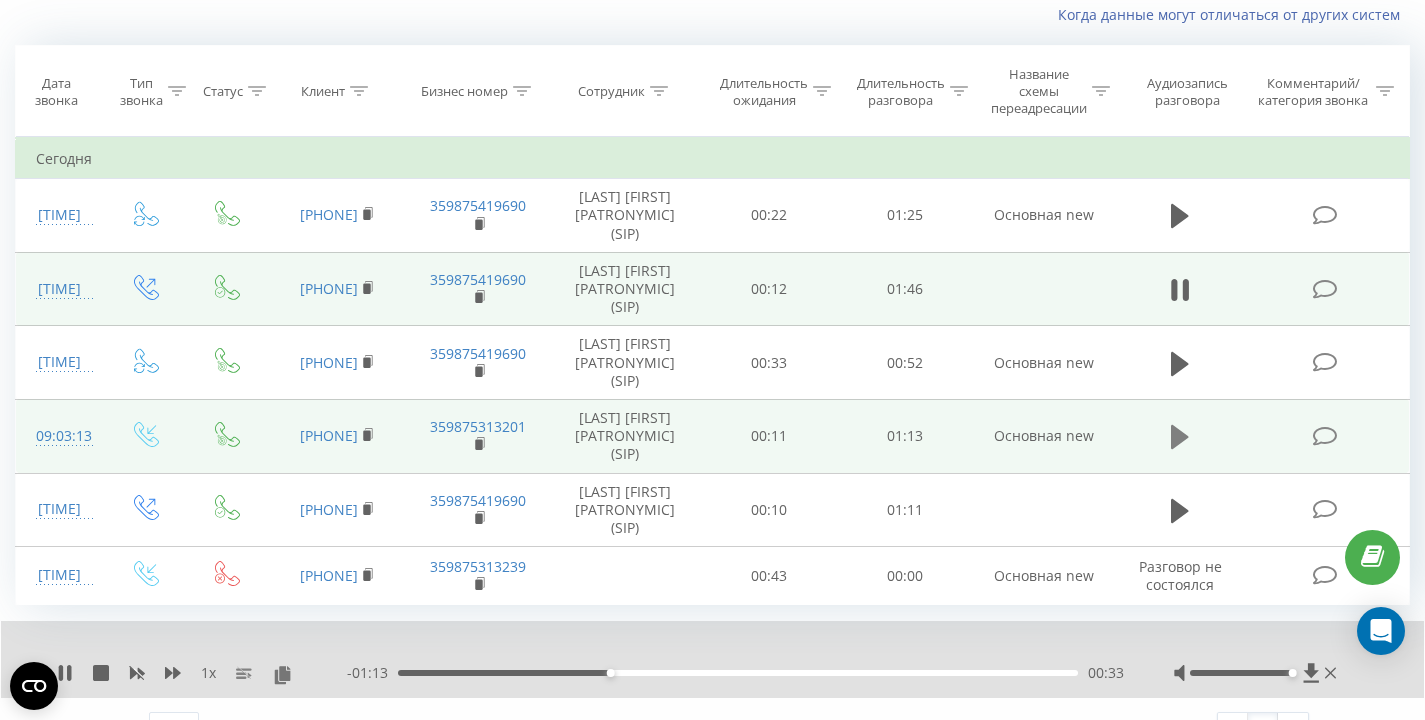 click at bounding box center [1180, 437] 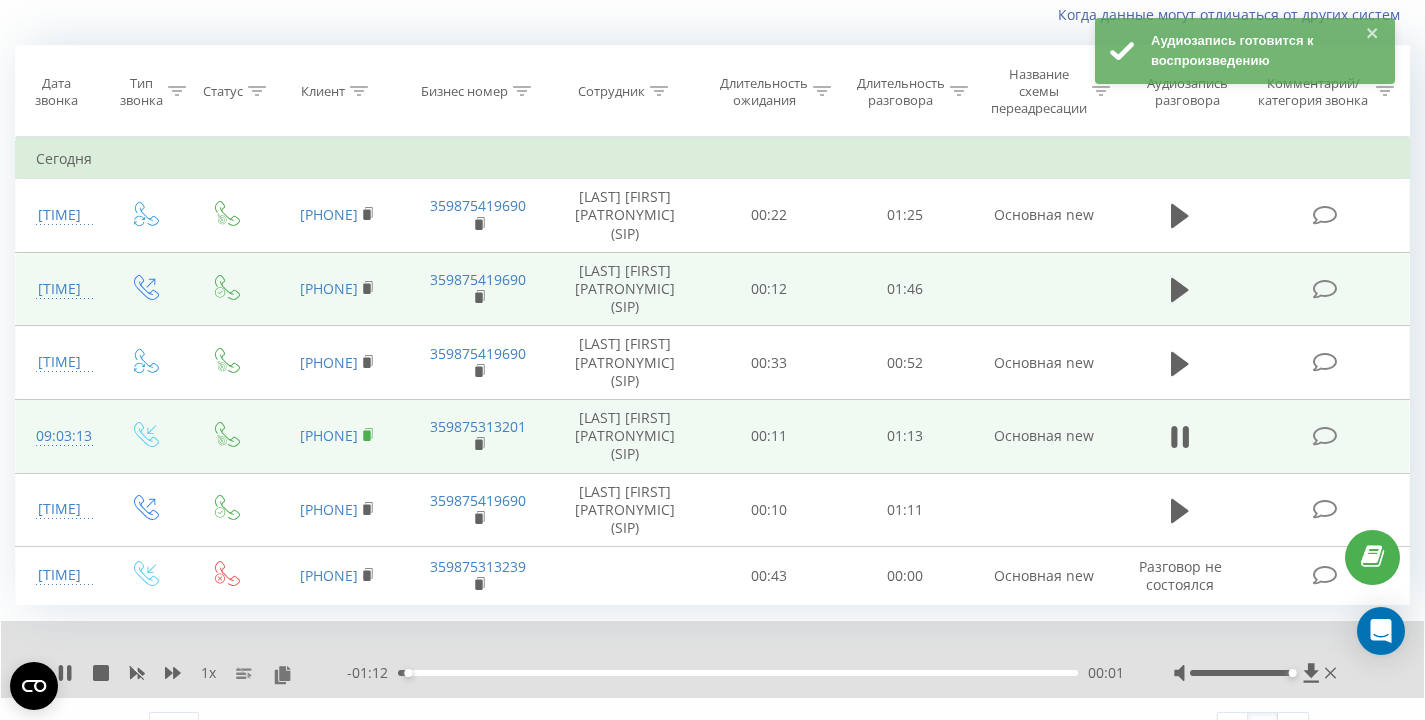 click 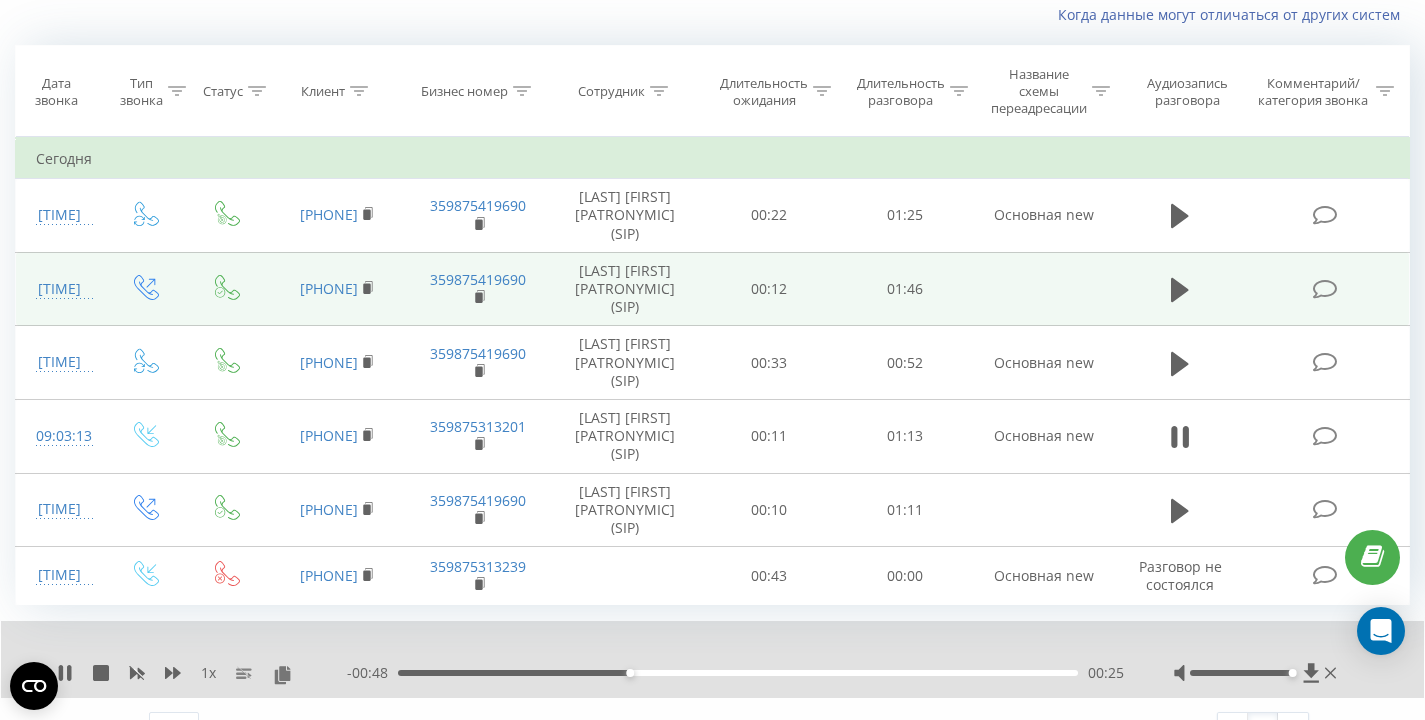 click on "Когда данные могут отличаться от других систем" at bounding box center (712, 15) 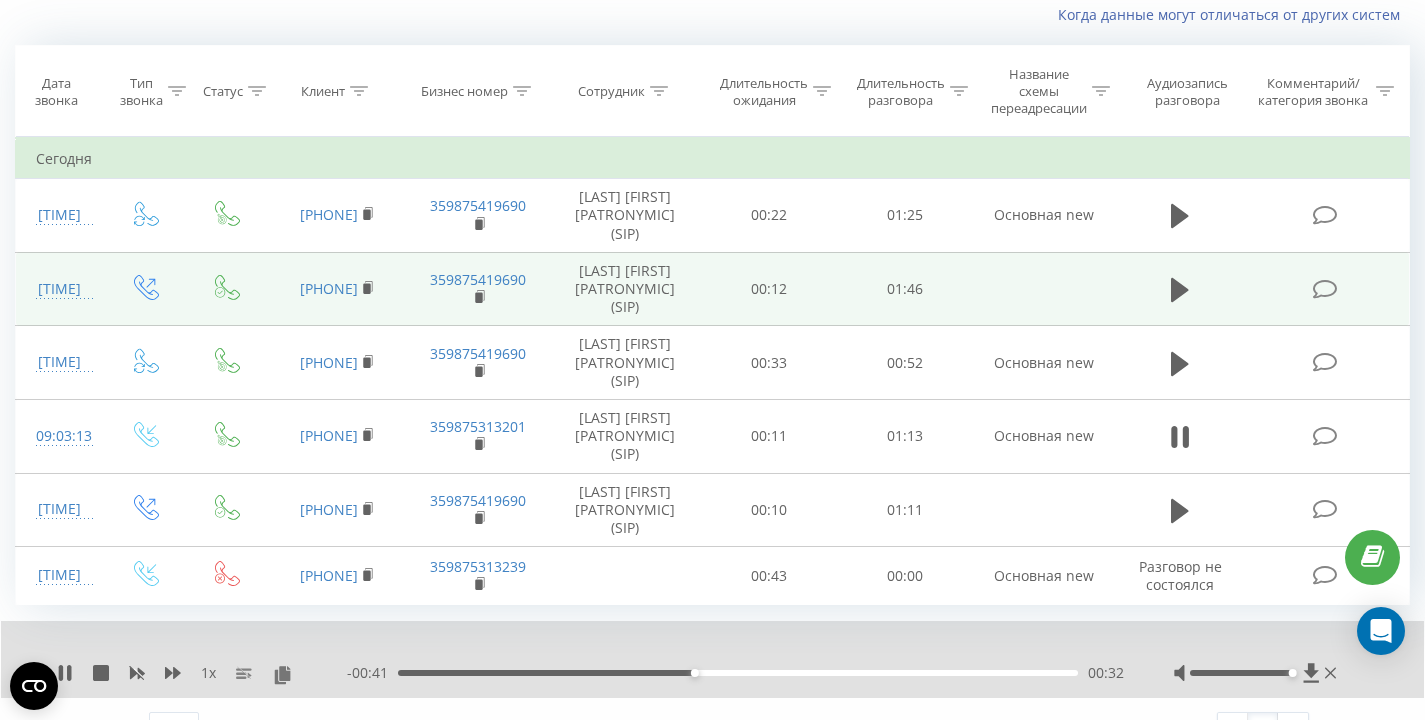 click on "Когда данные могут отличаться от других систем" at bounding box center [712, 15] 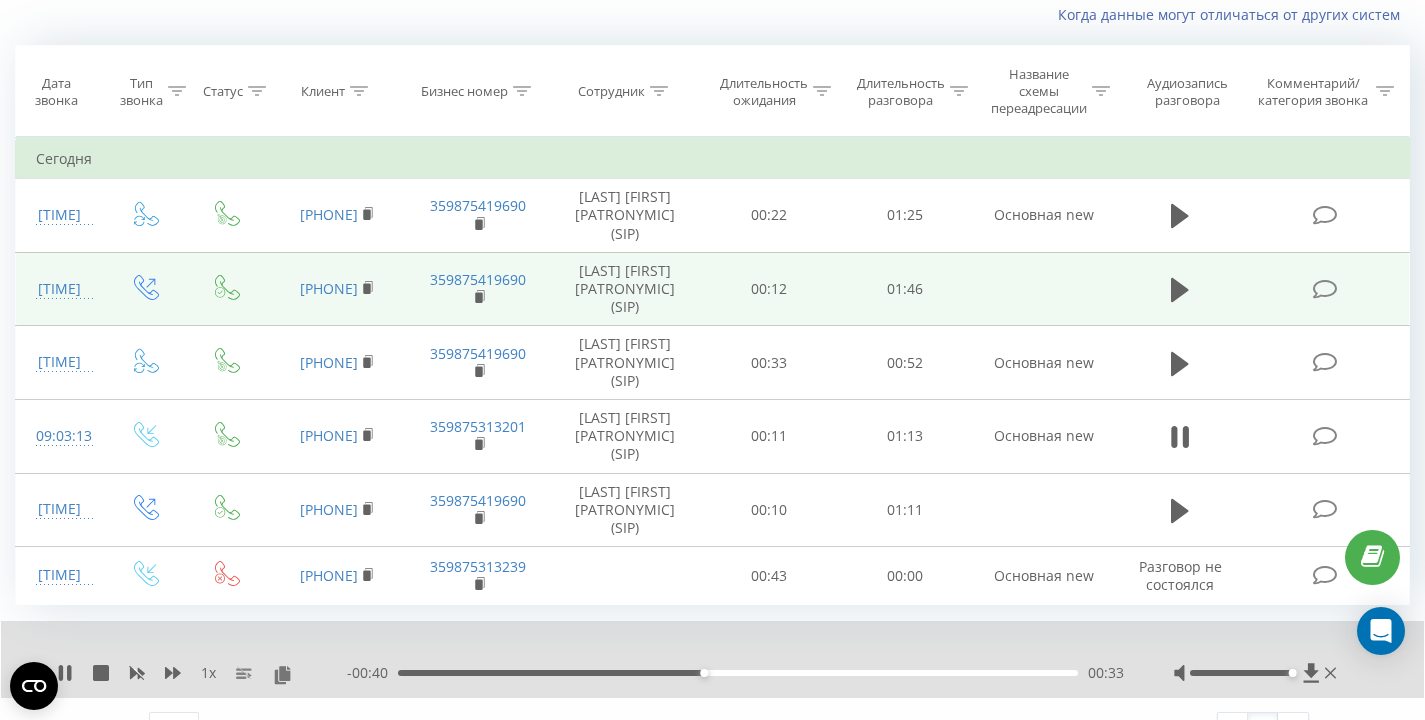 click on "Когда данные могут отличаться от других систем" at bounding box center [712, 15] 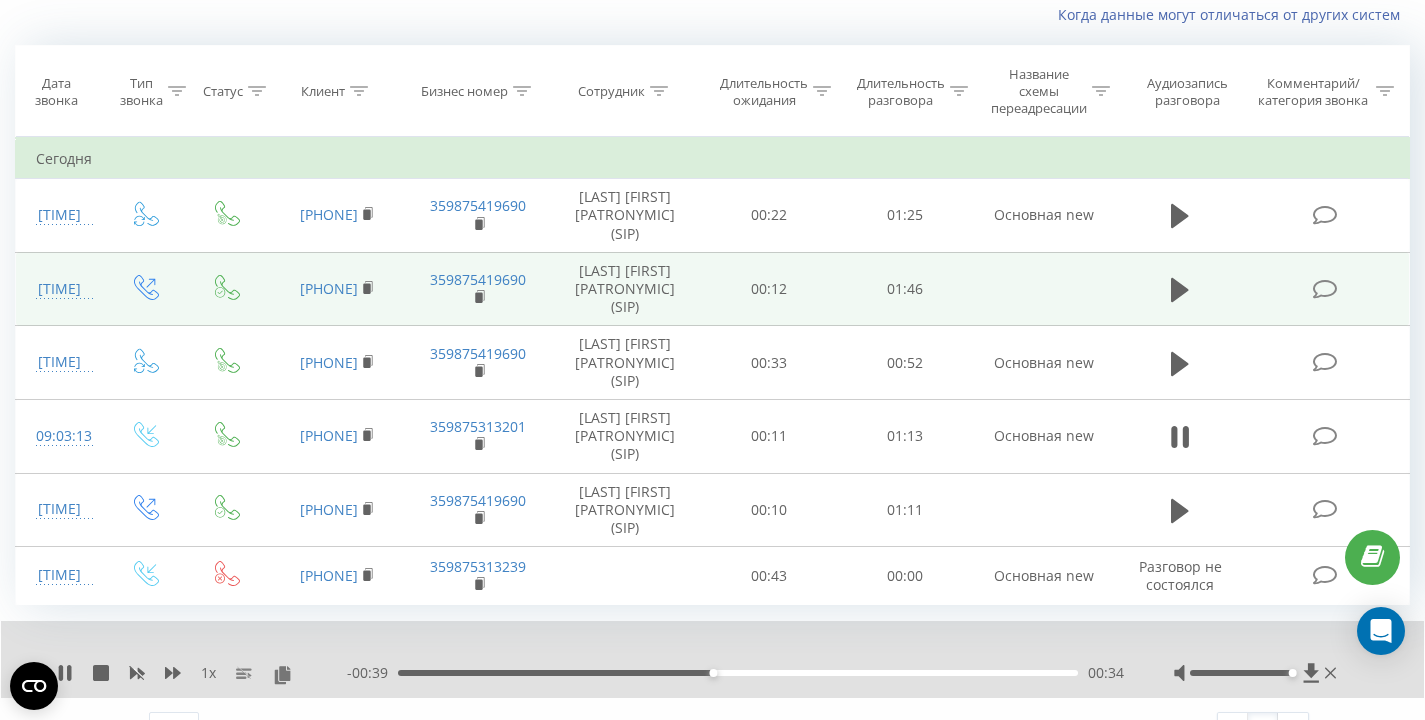 click on "Когда данные могут отличаться от других систем" at bounding box center [712, 15] 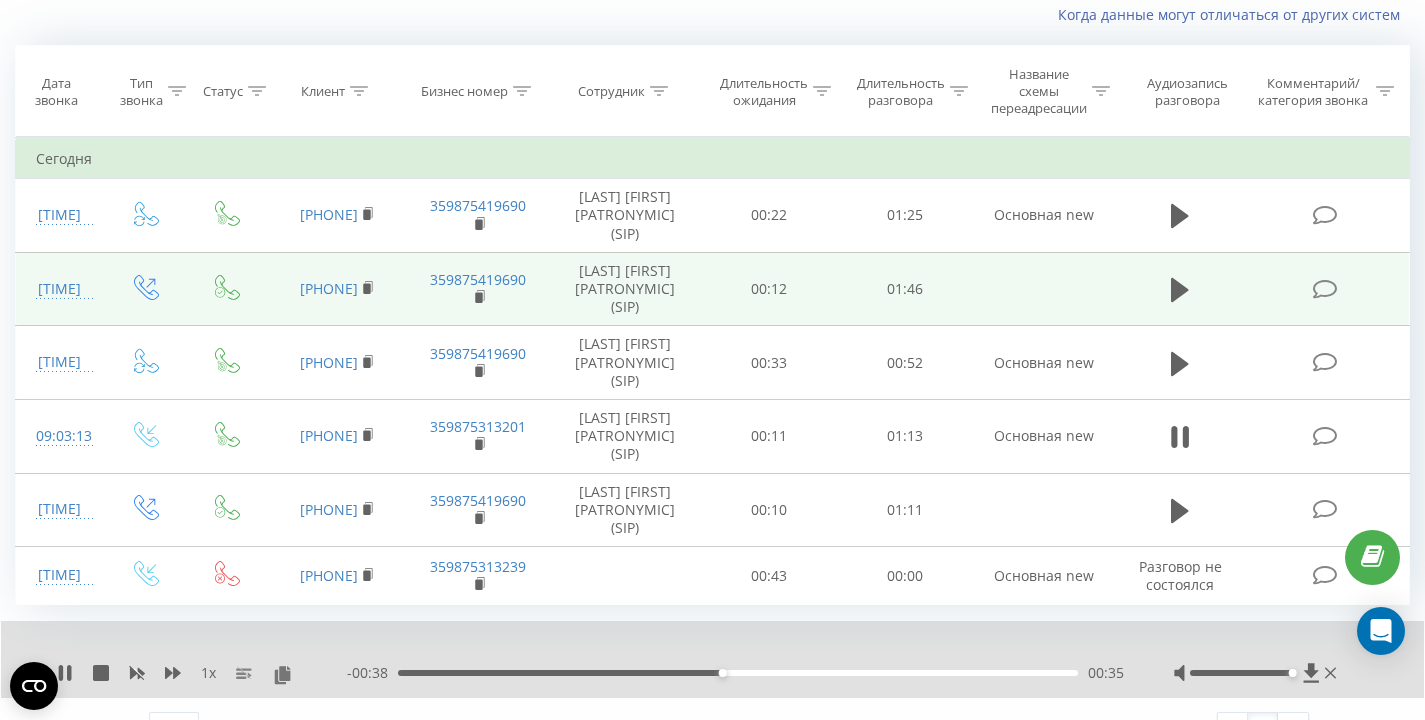 click on "Когда данные могут отличаться от других систем" at bounding box center (712, 15) 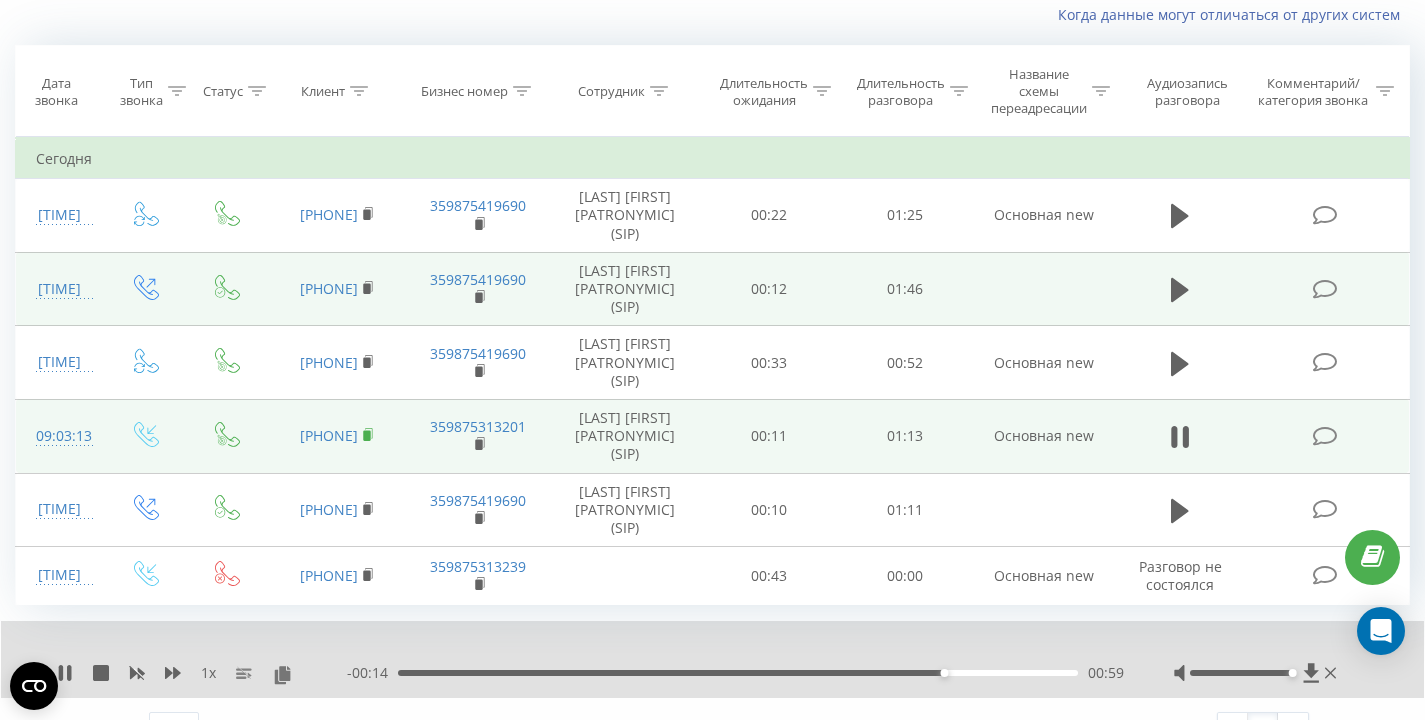 click 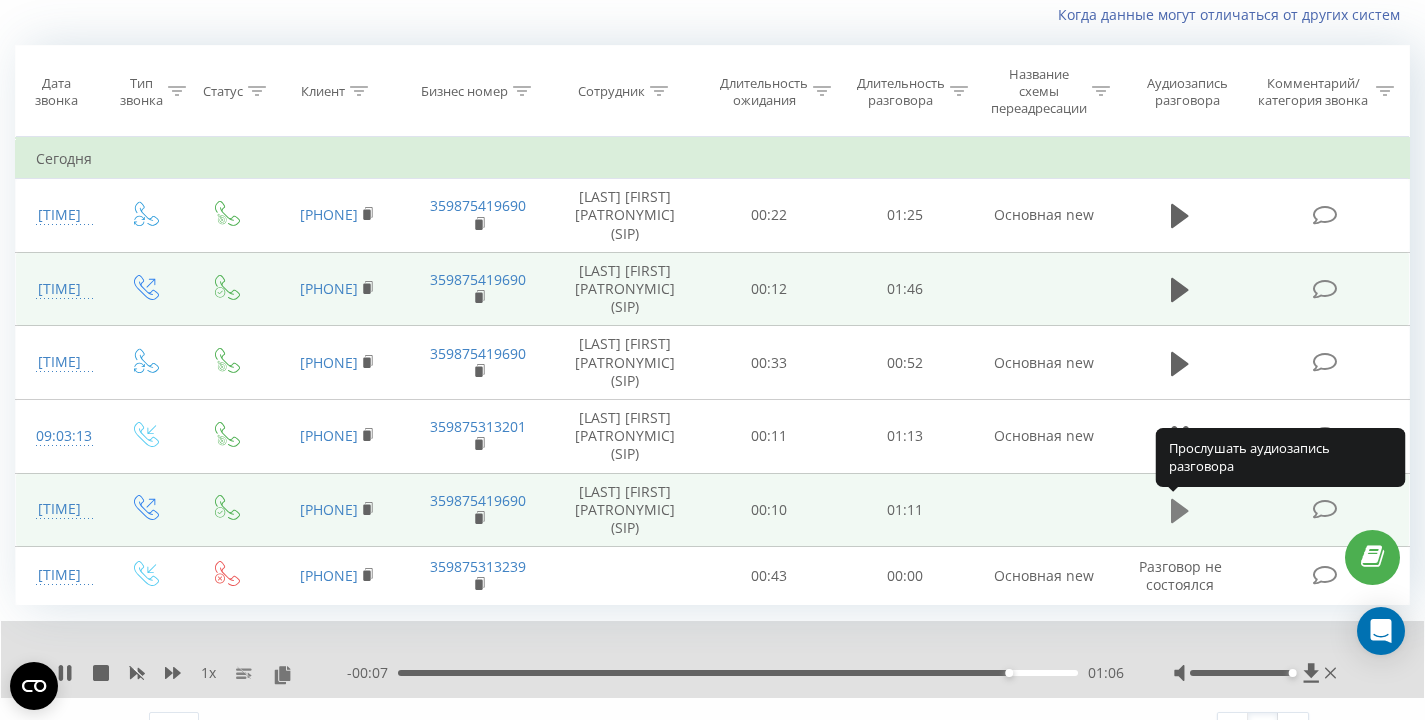 click 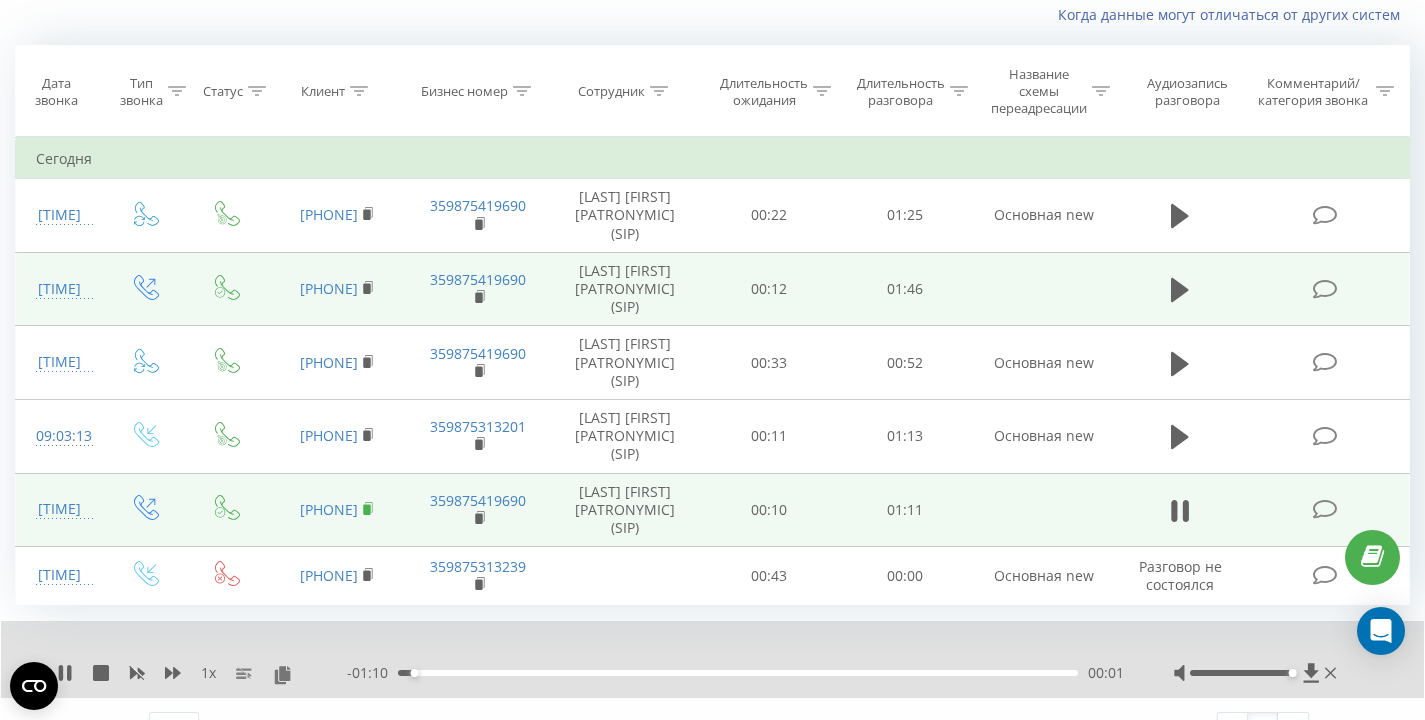 click 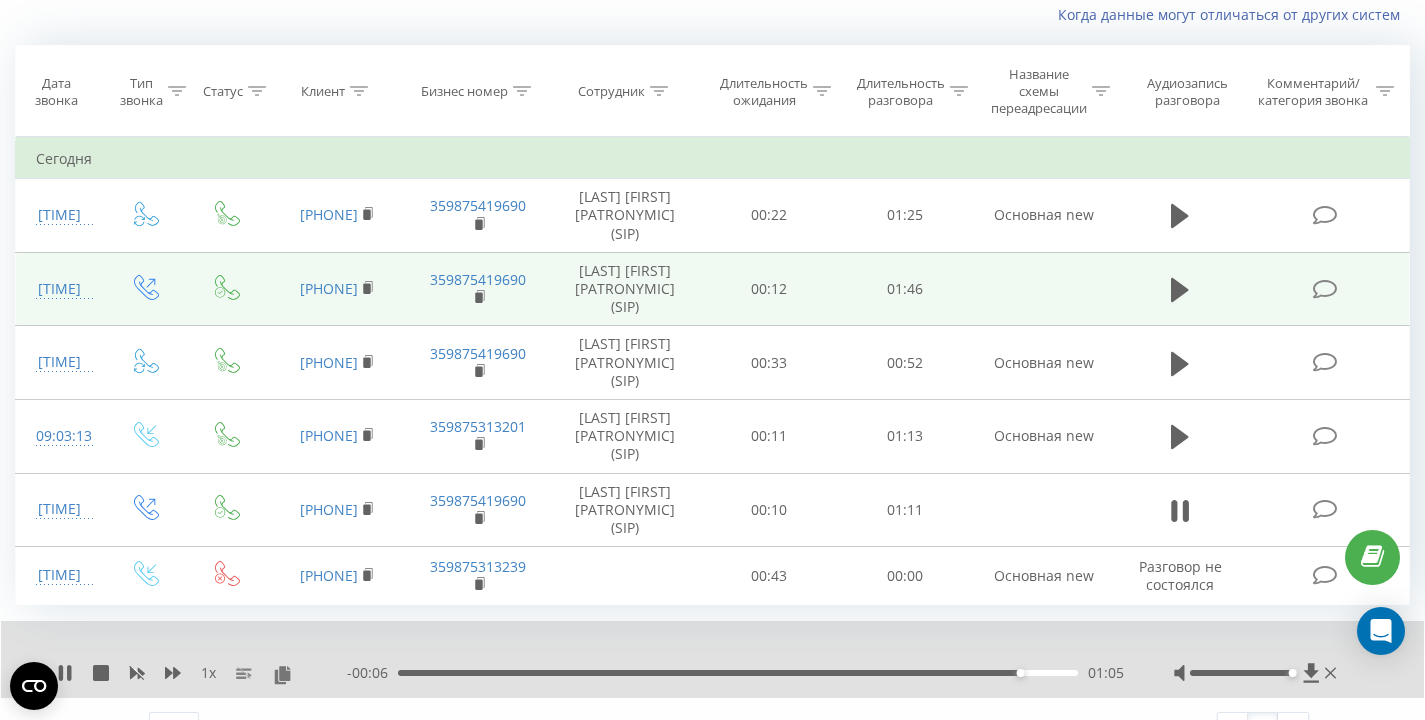 click on "01:05" at bounding box center [738, 673] 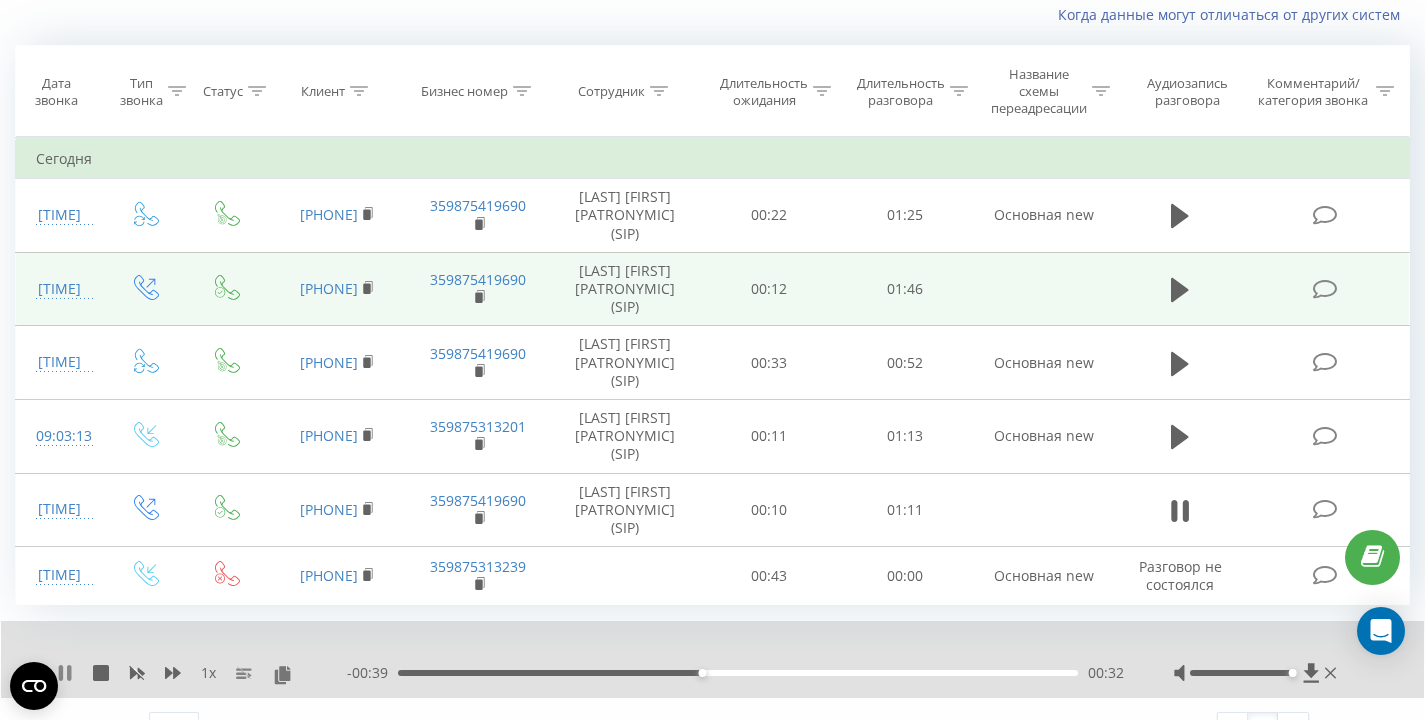 click 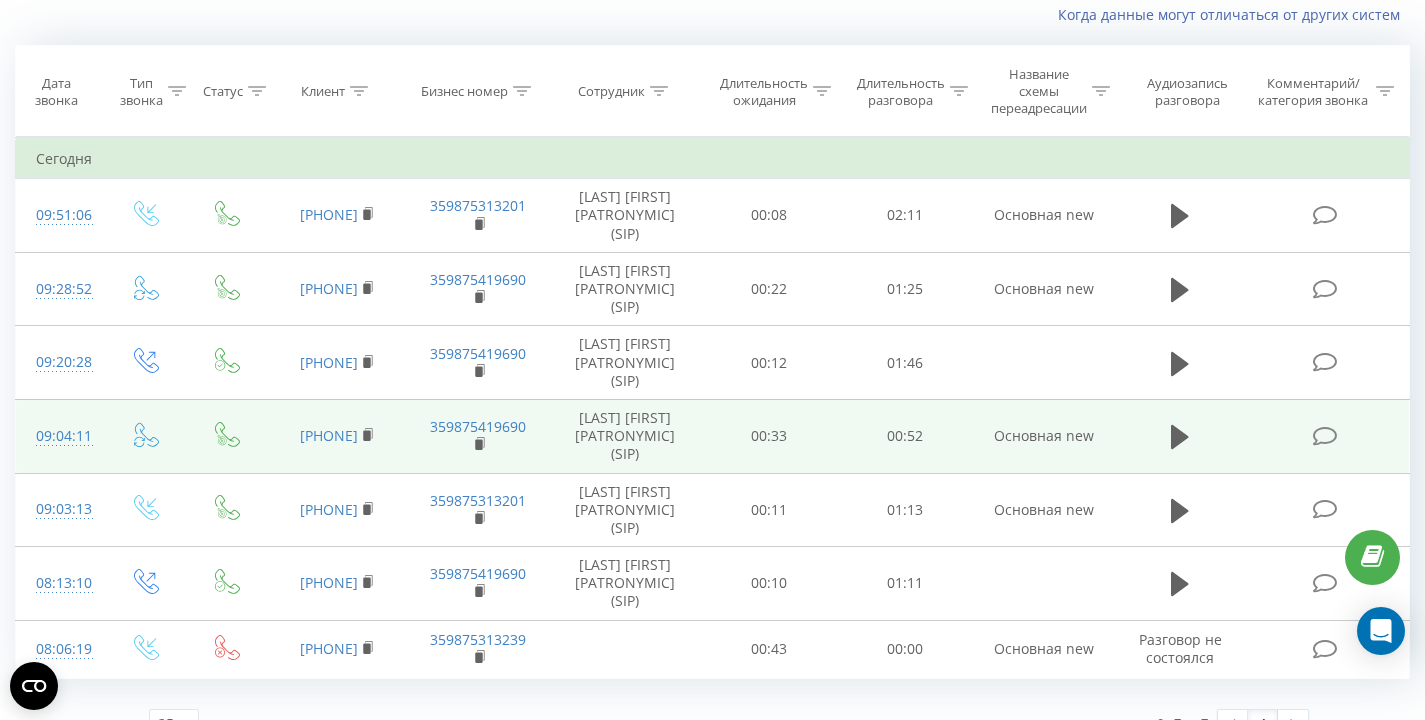 scroll, scrollTop: 137, scrollLeft: 0, axis: vertical 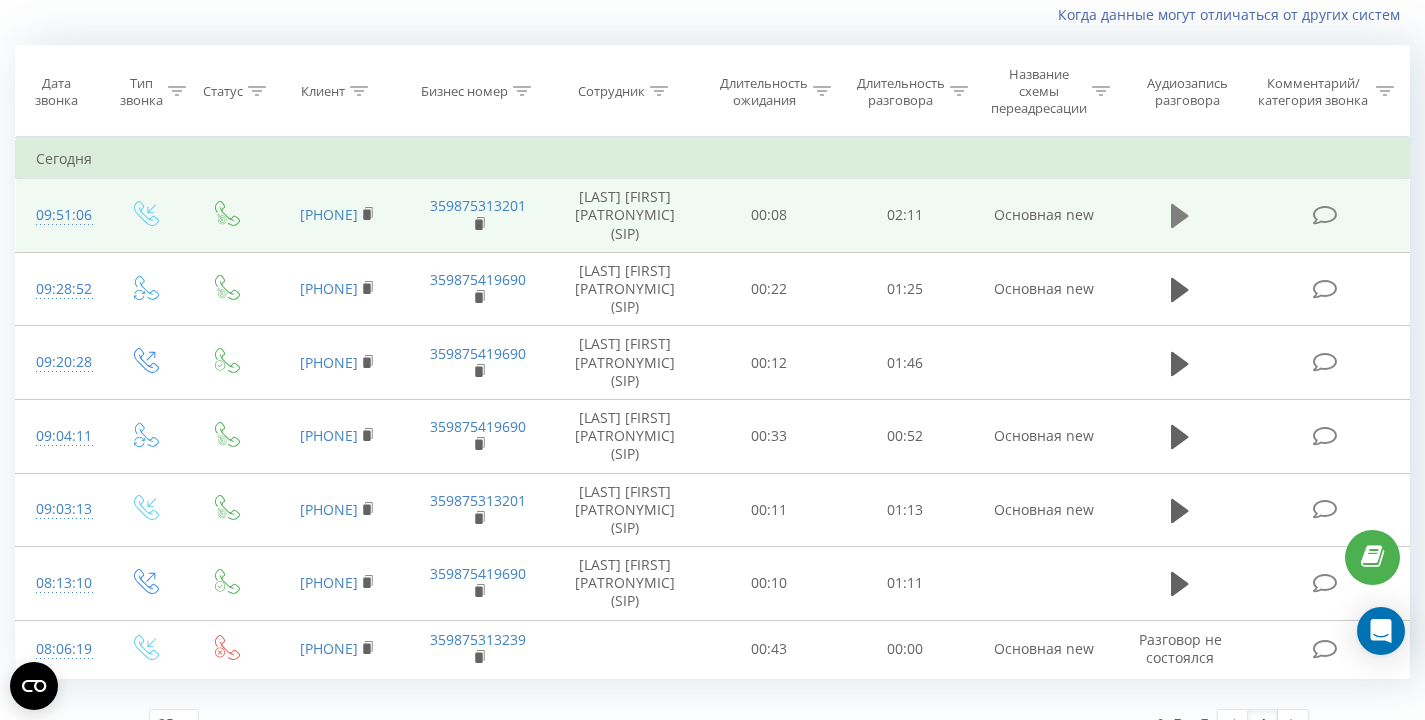 click 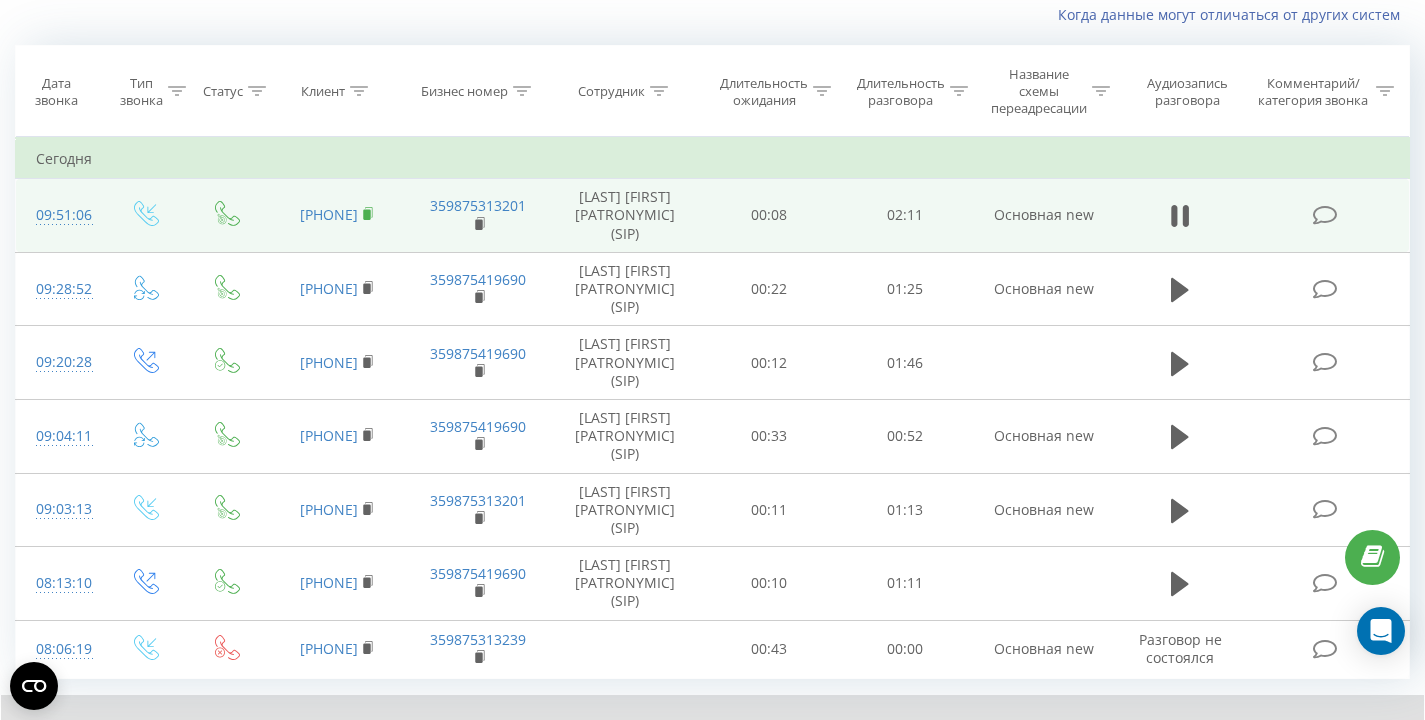 click 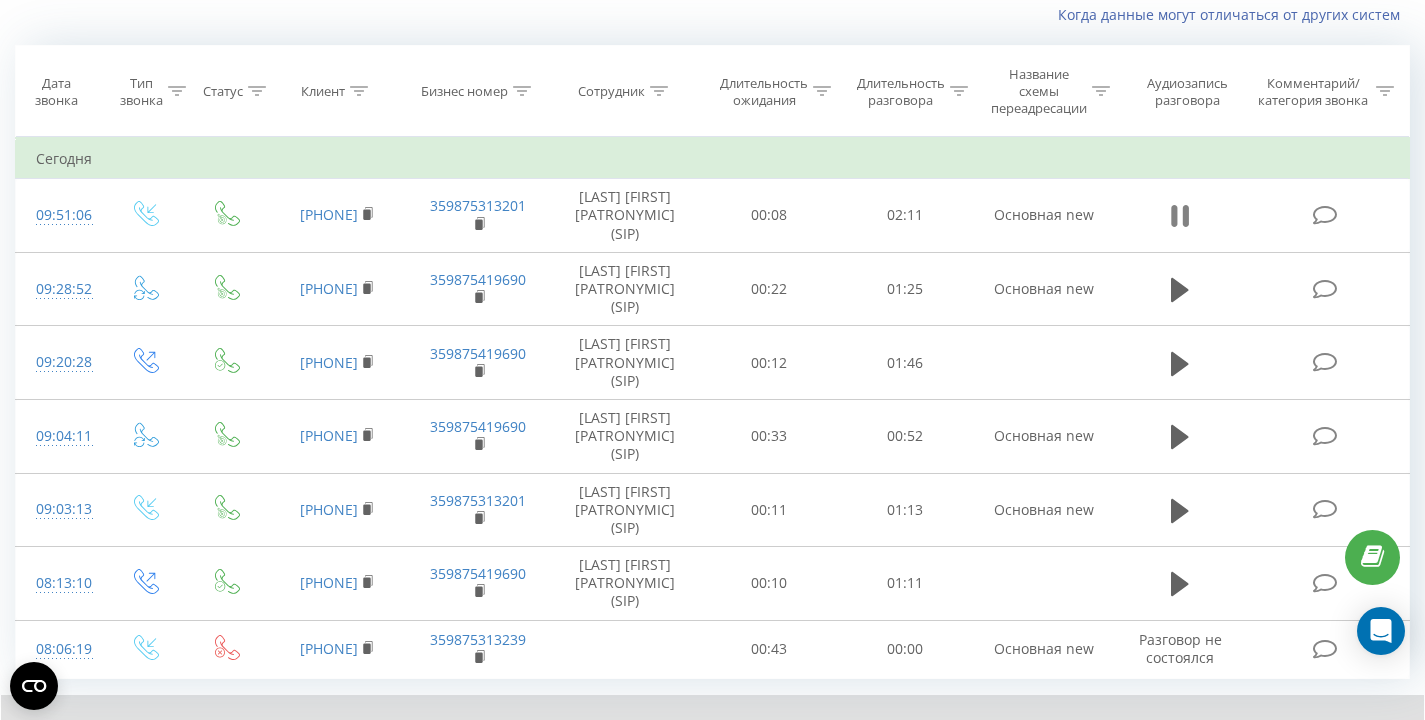 click 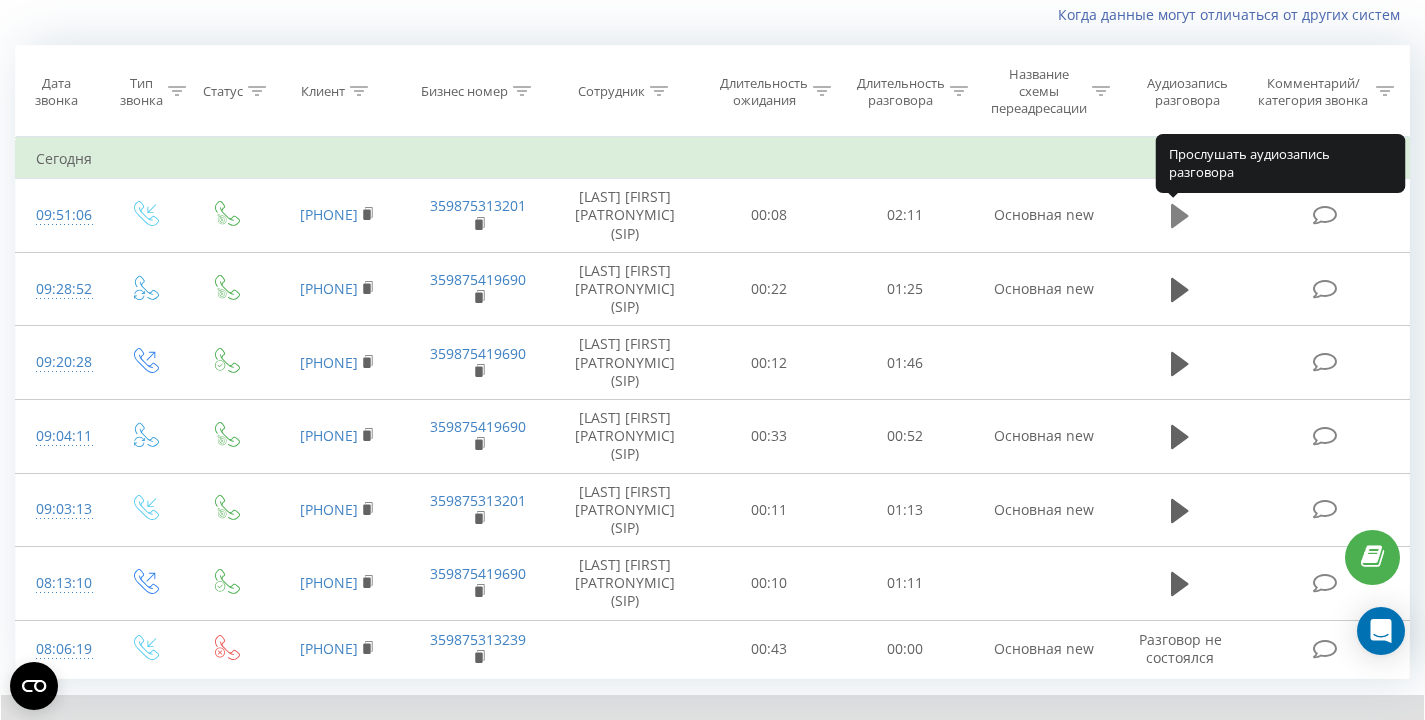 click 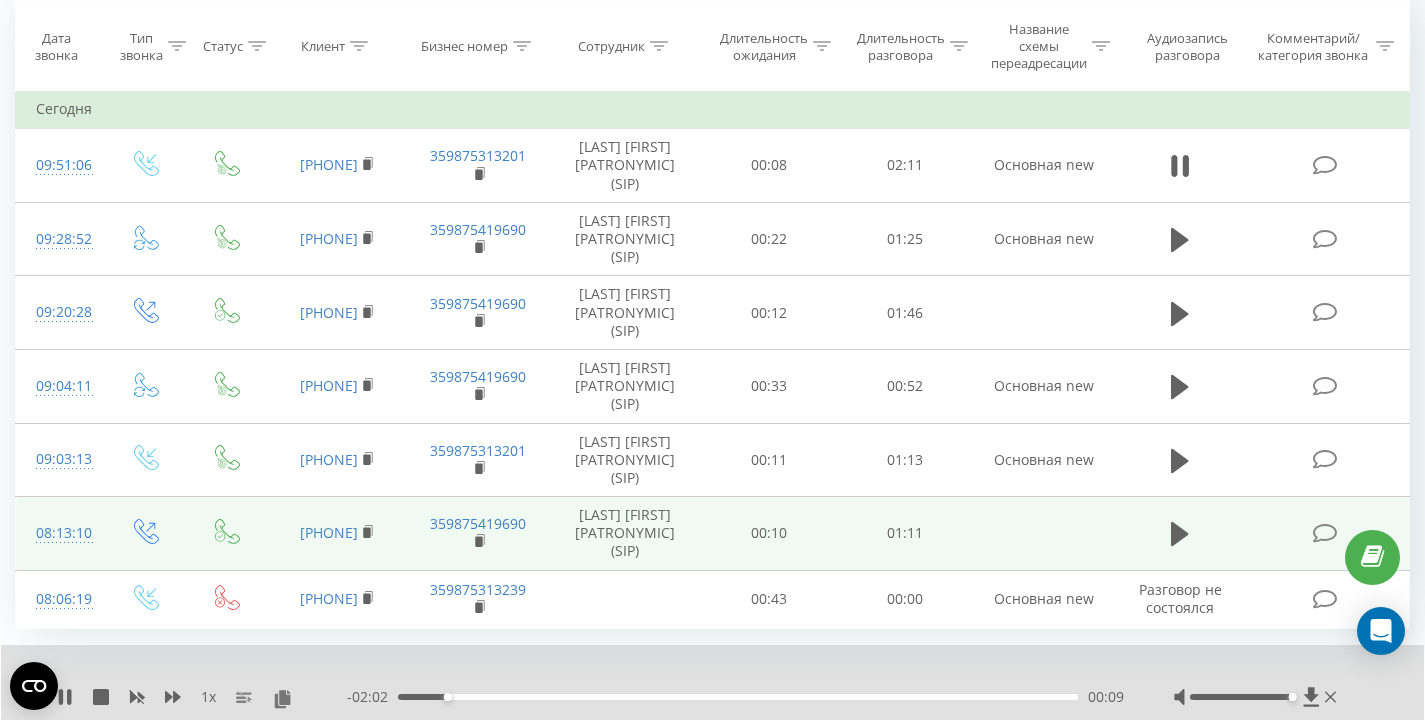 scroll, scrollTop: 209, scrollLeft: 0, axis: vertical 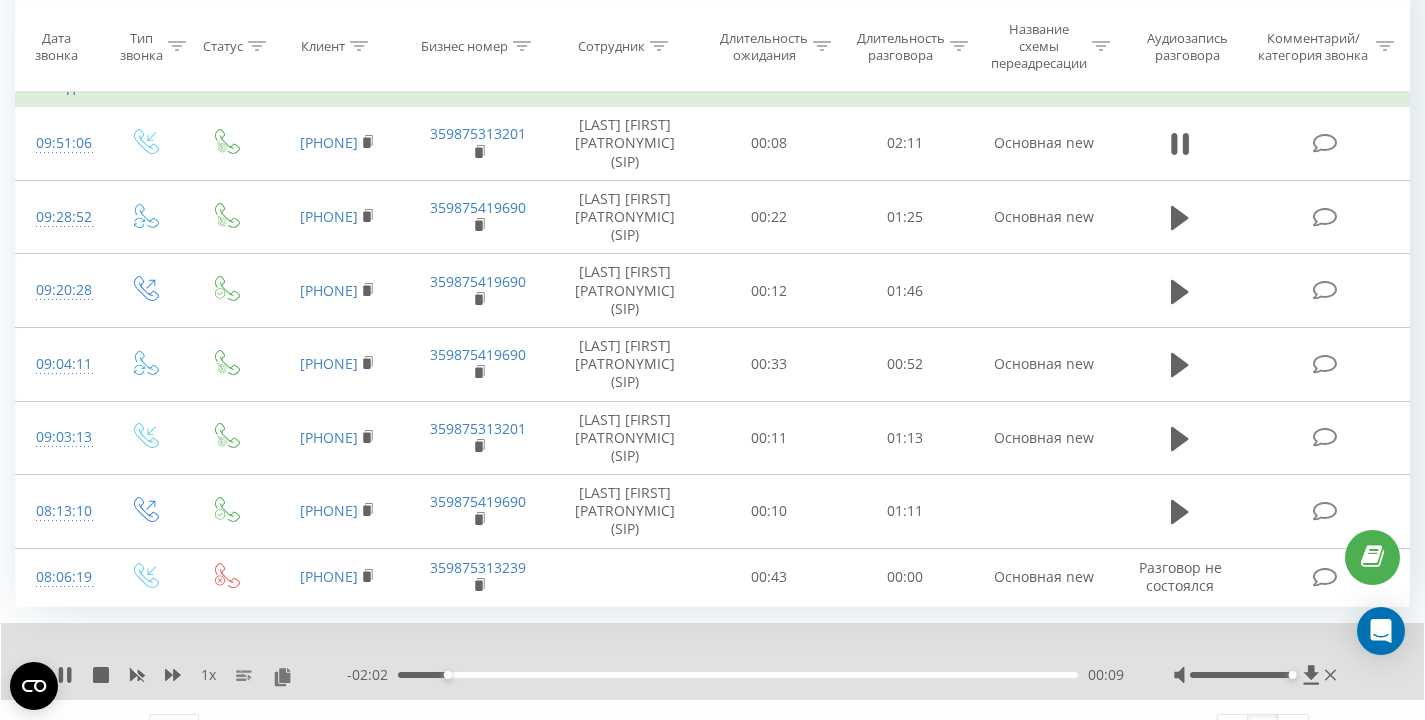 click on "00:09" at bounding box center [738, 675] 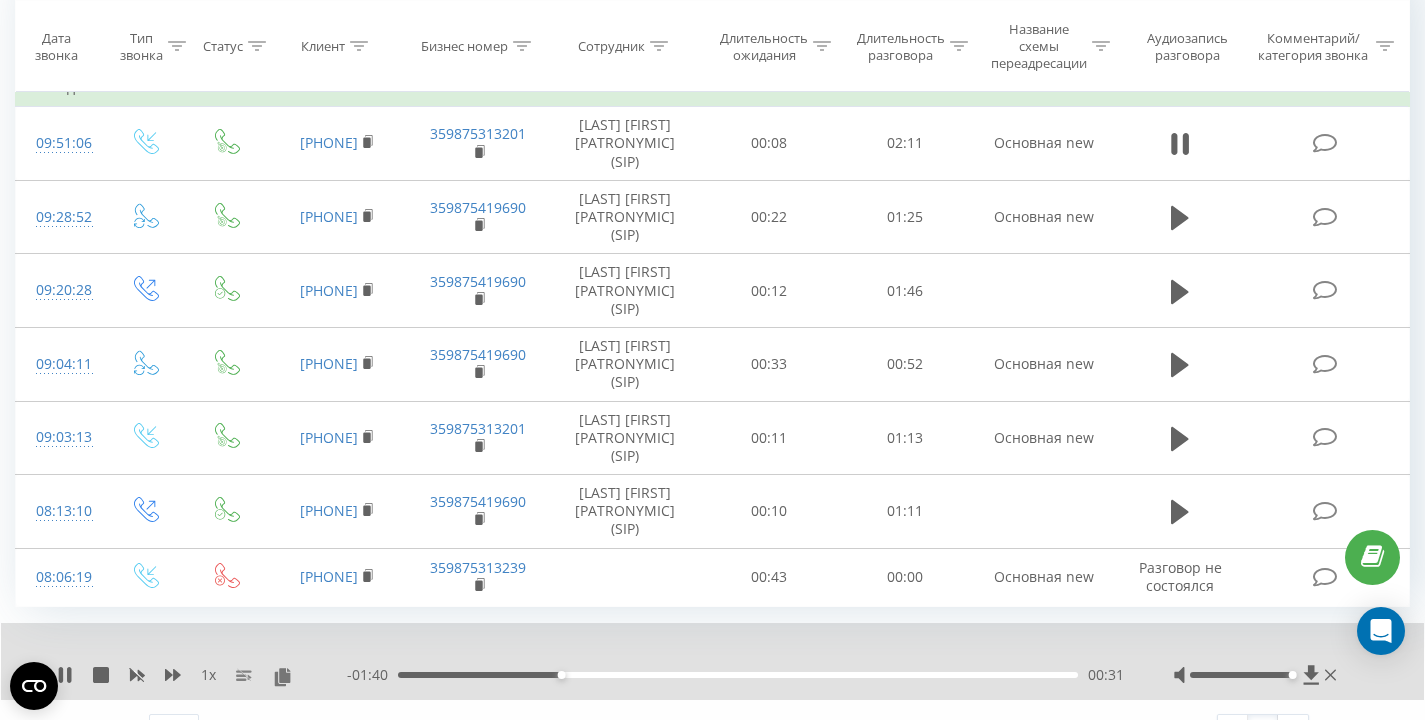 click on "- 01:40 00:31   00:31" at bounding box center [735, 675] 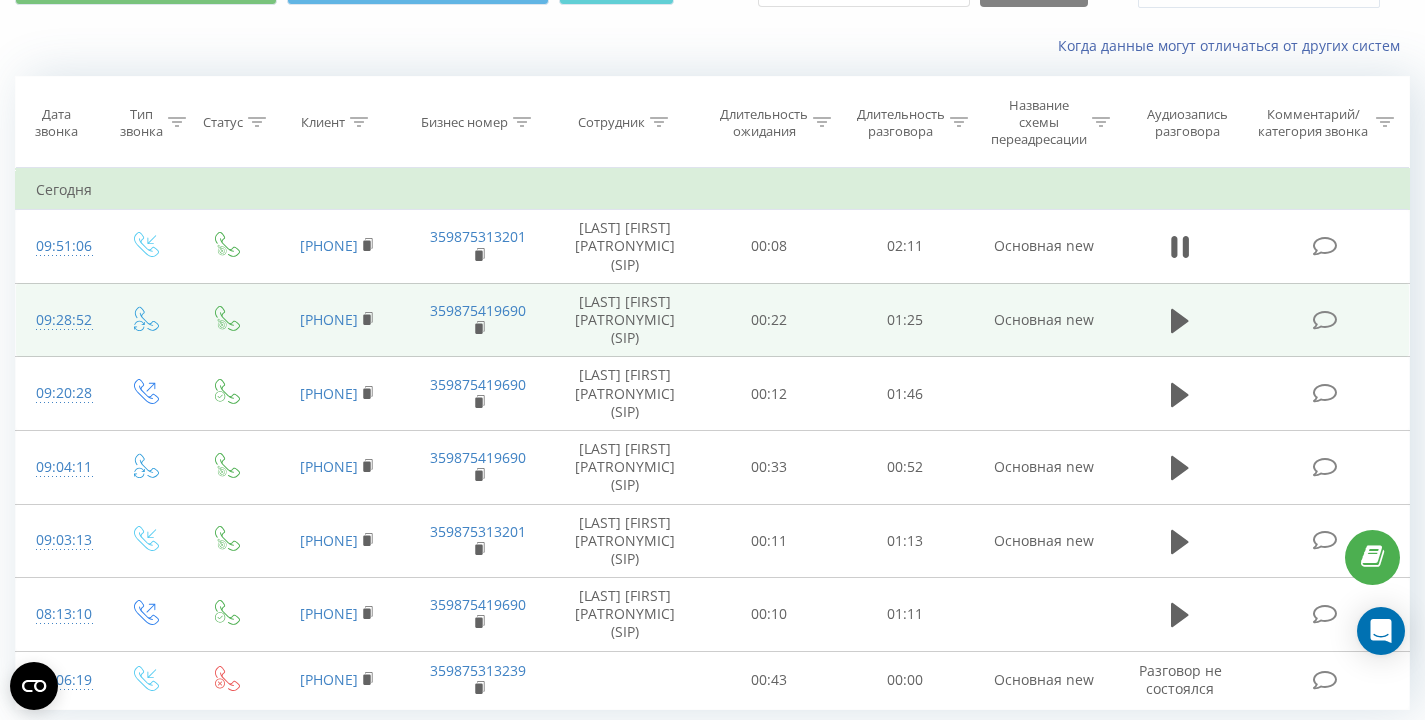 scroll, scrollTop: 0, scrollLeft: 0, axis: both 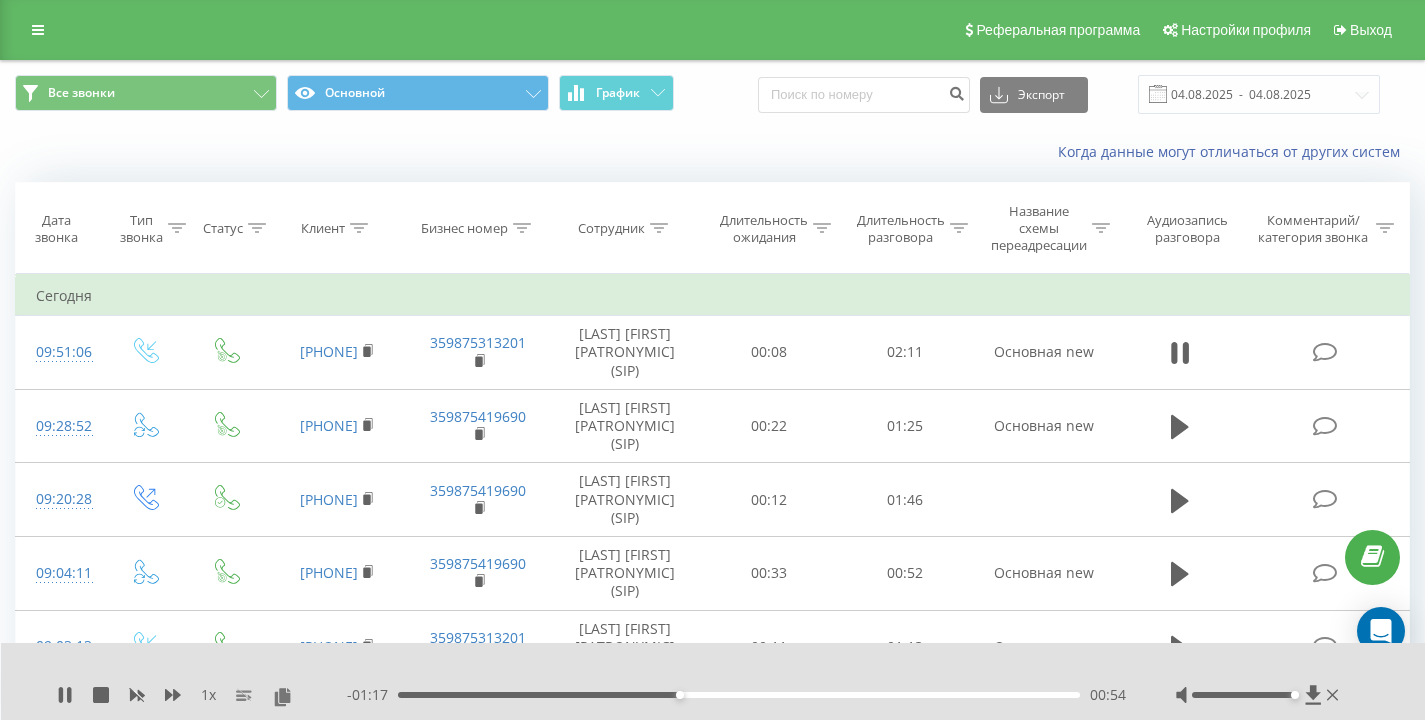 click on "Когда данные могут отличаться от других систем" at bounding box center [712, 152] 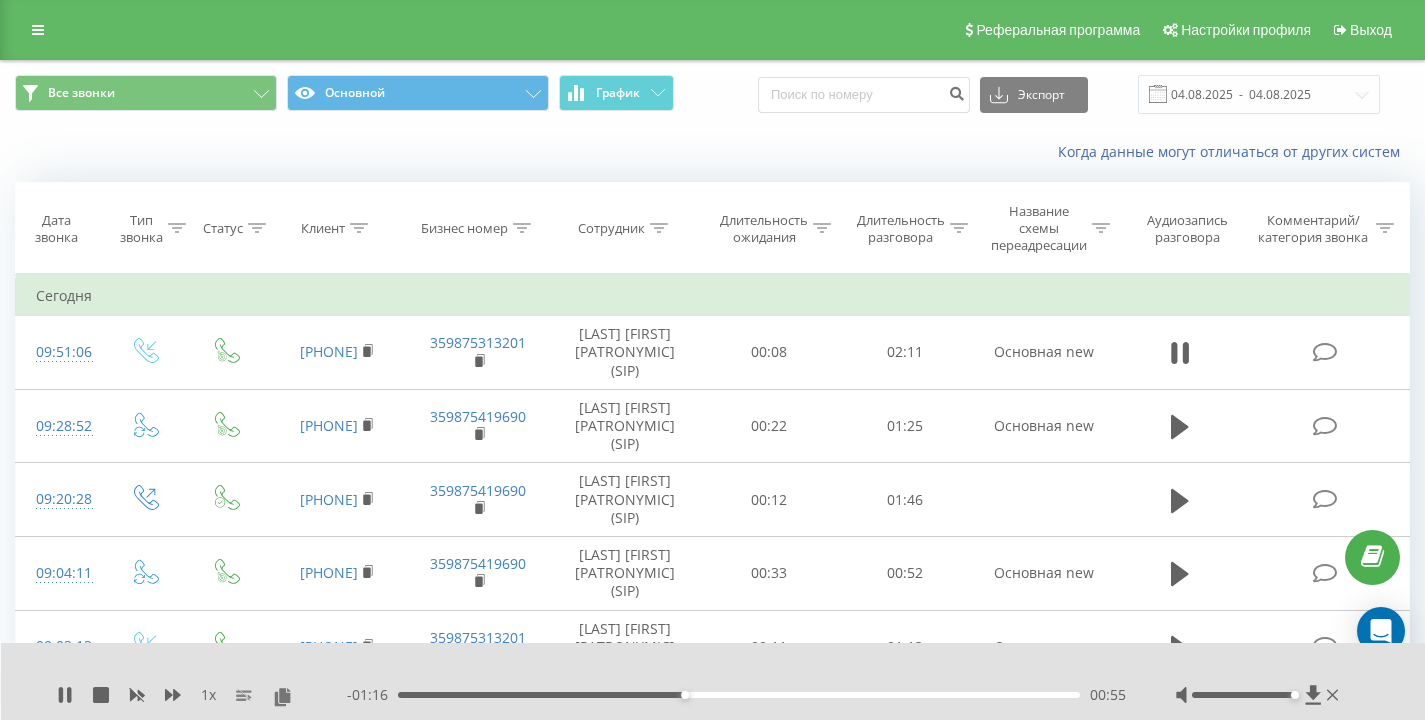 click on "Когда данные могут отличаться от других систем" at bounding box center [979, 152] 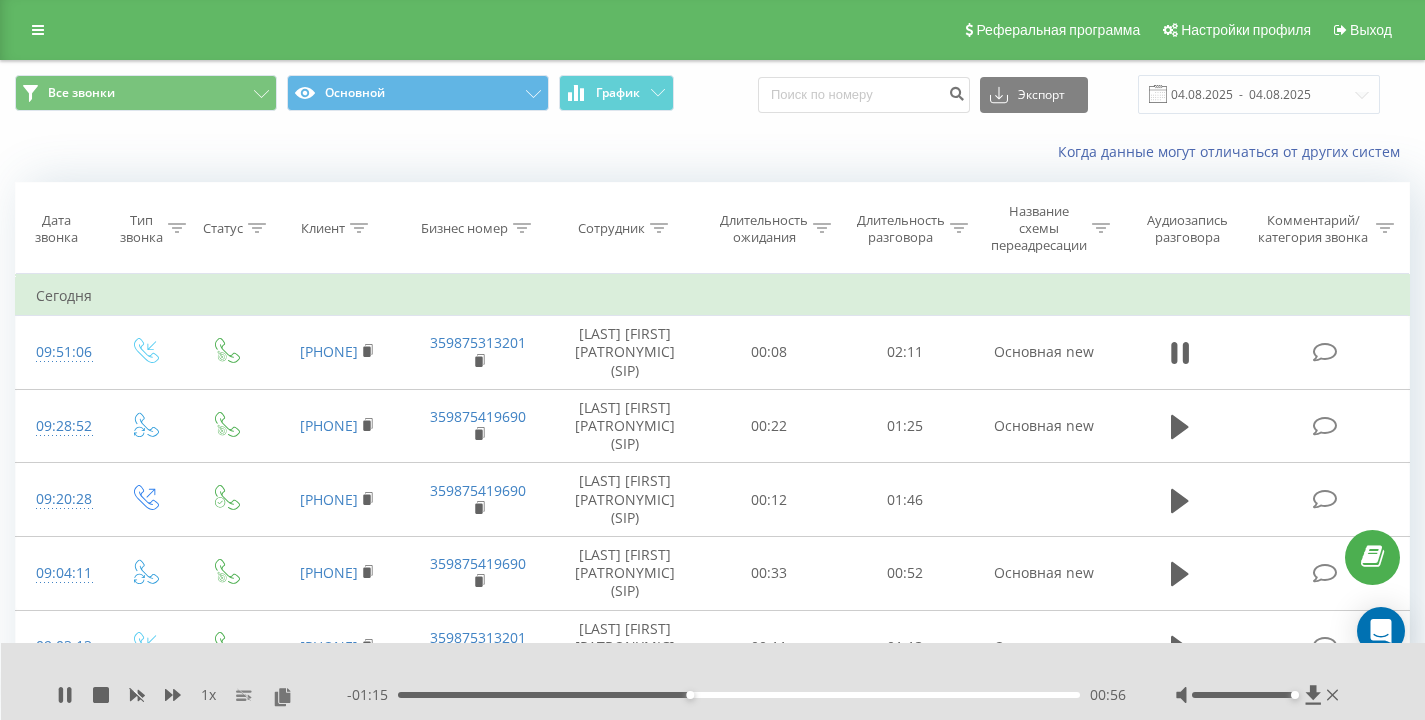click on "Когда данные могут отличаться от других систем" at bounding box center [979, 152] 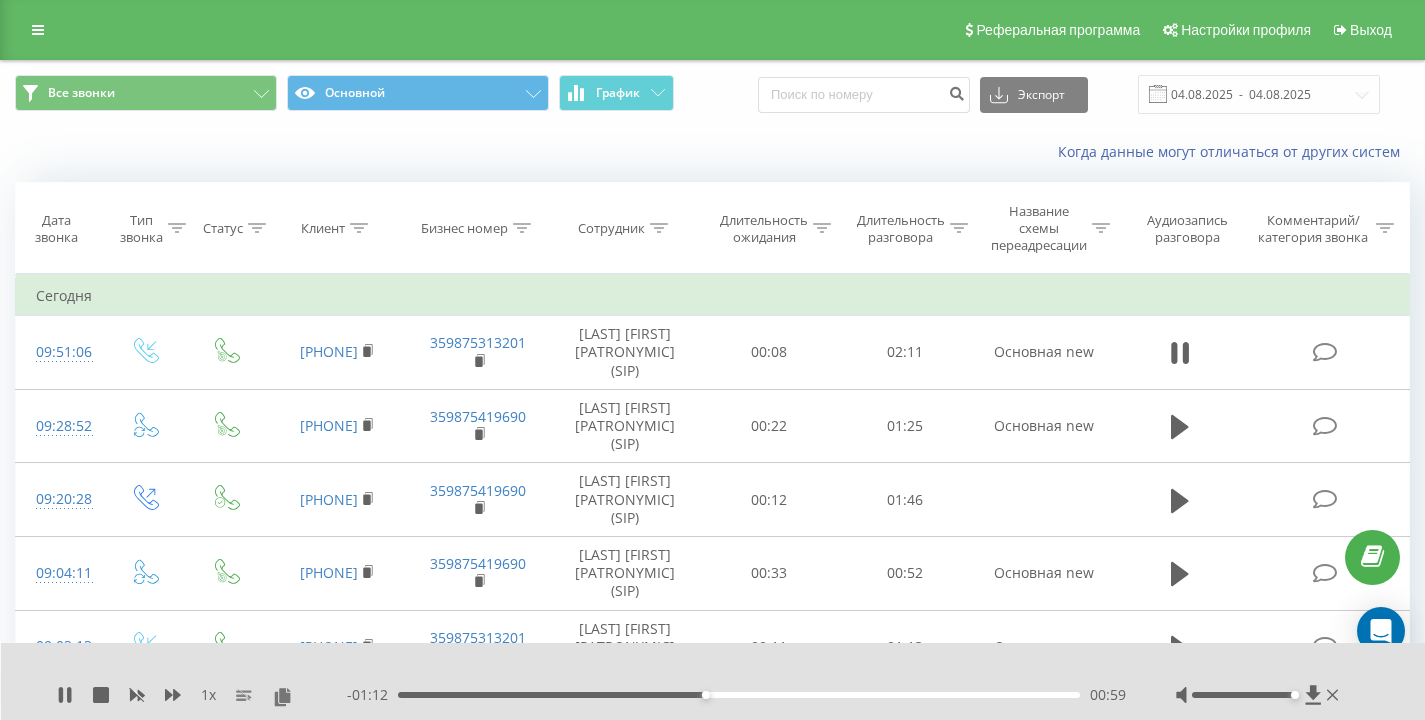 click on "Когда данные могут отличаться от других систем" at bounding box center (712, 152) 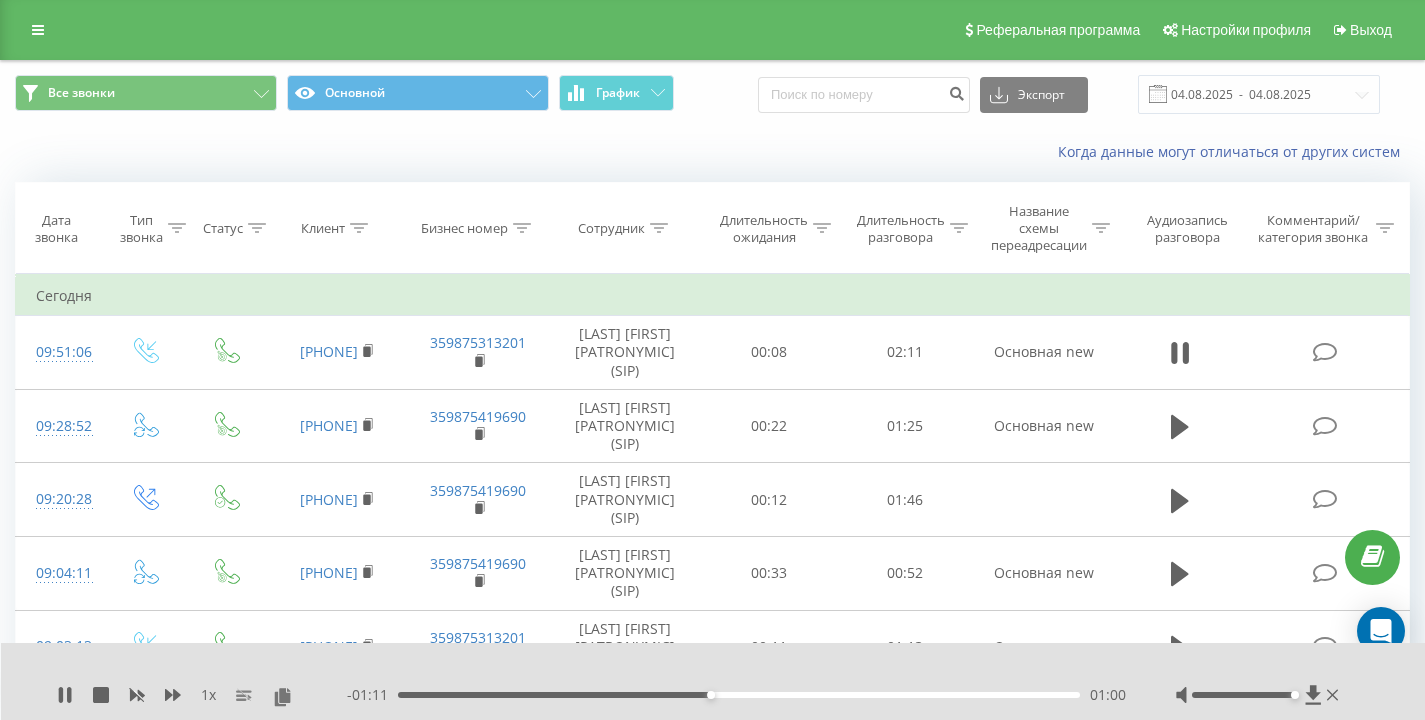 click on "Когда данные могут отличаться от других систем" at bounding box center [712, 152] 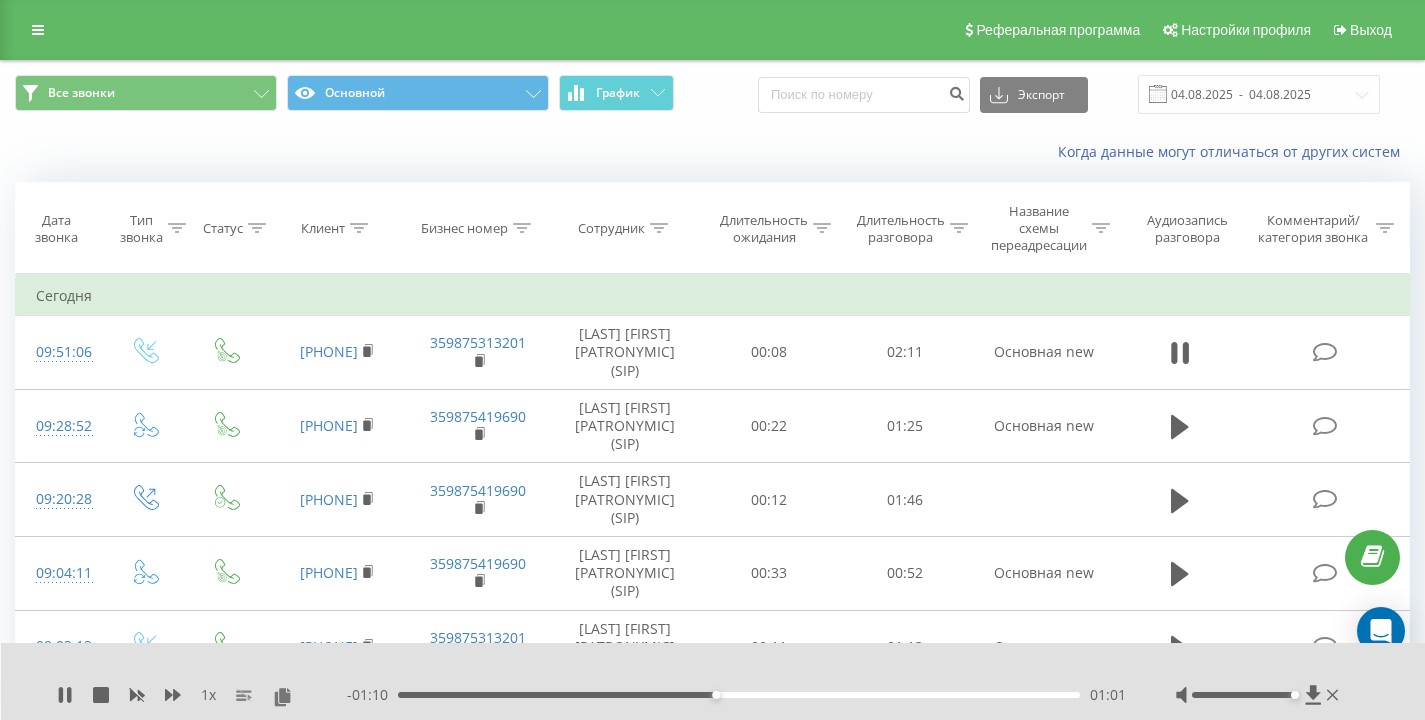 click on "Когда данные могут отличаться от других систем" at bounding box center (712, 152) 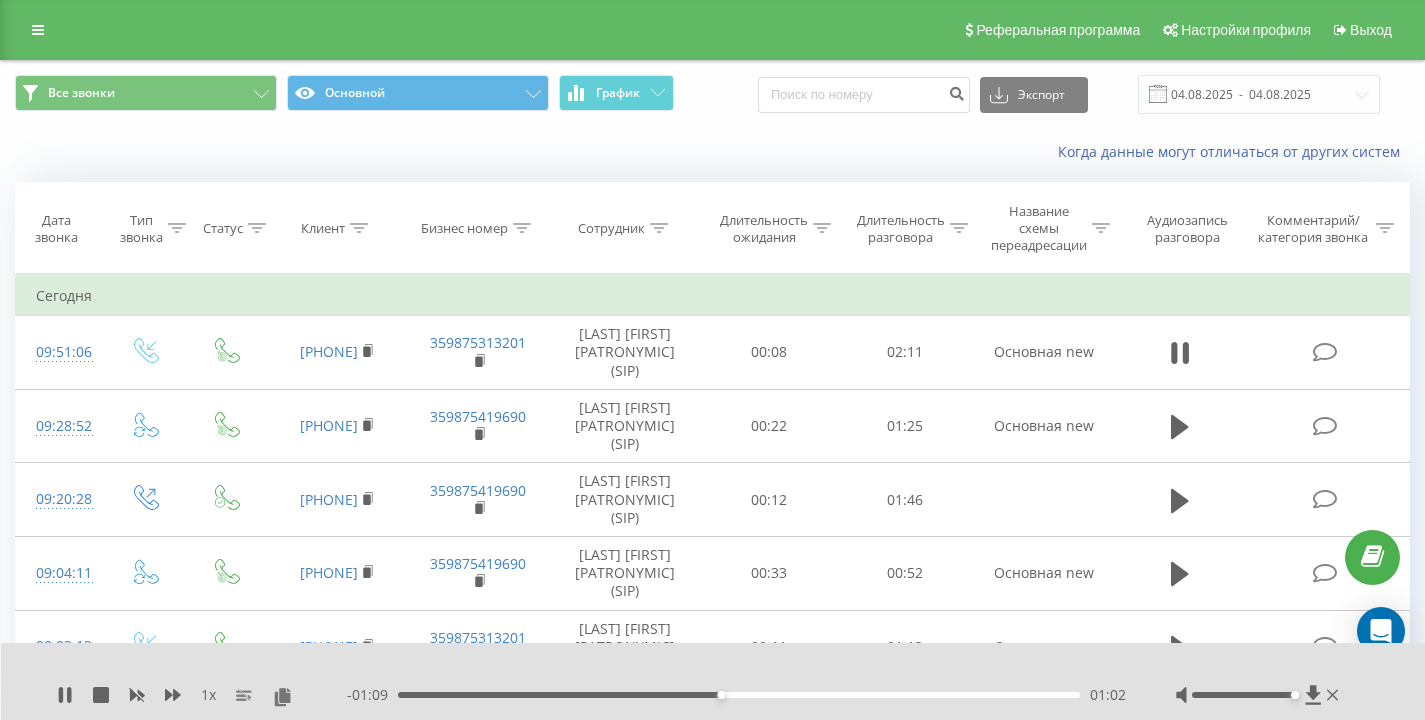 click on "Когда данные могут отличаться от других систем" at bounding box center (712, 152) 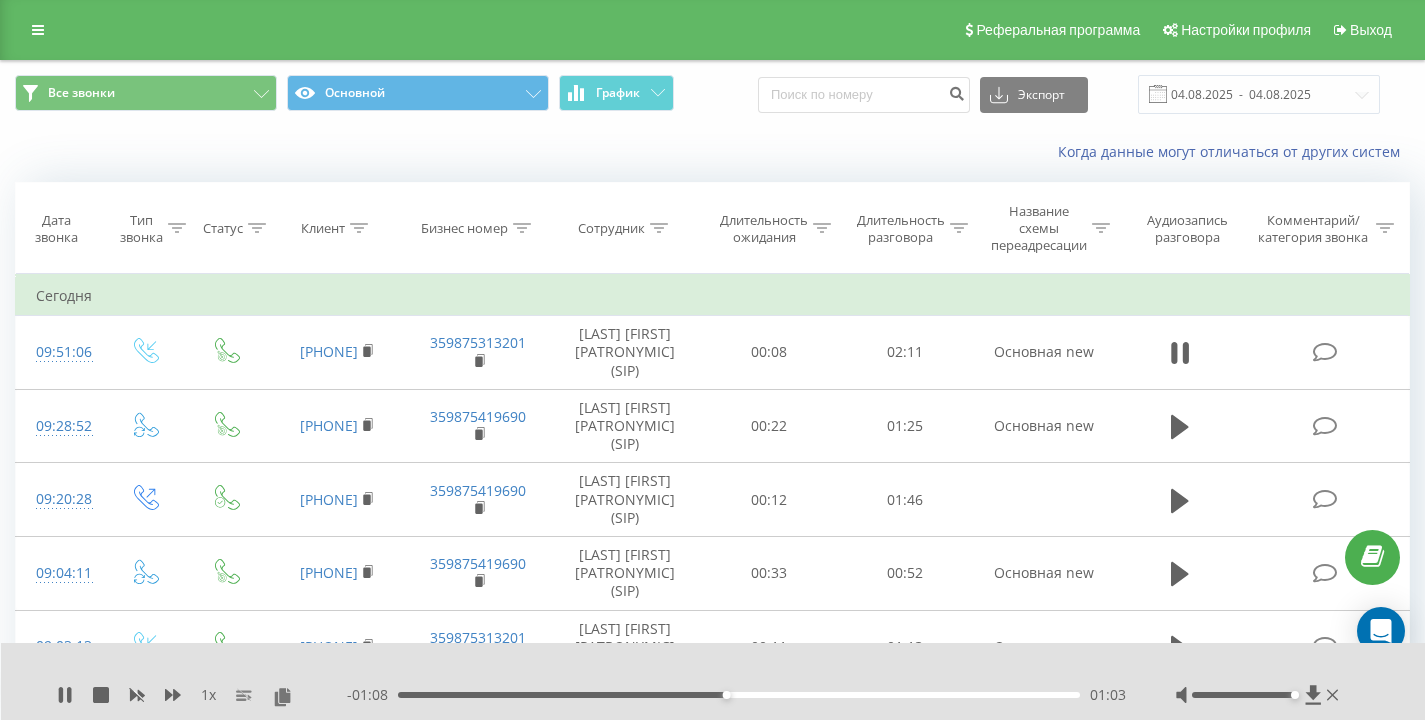 click on "Когда данные могут отличаться от других систем" at bounding box center [712, 152] 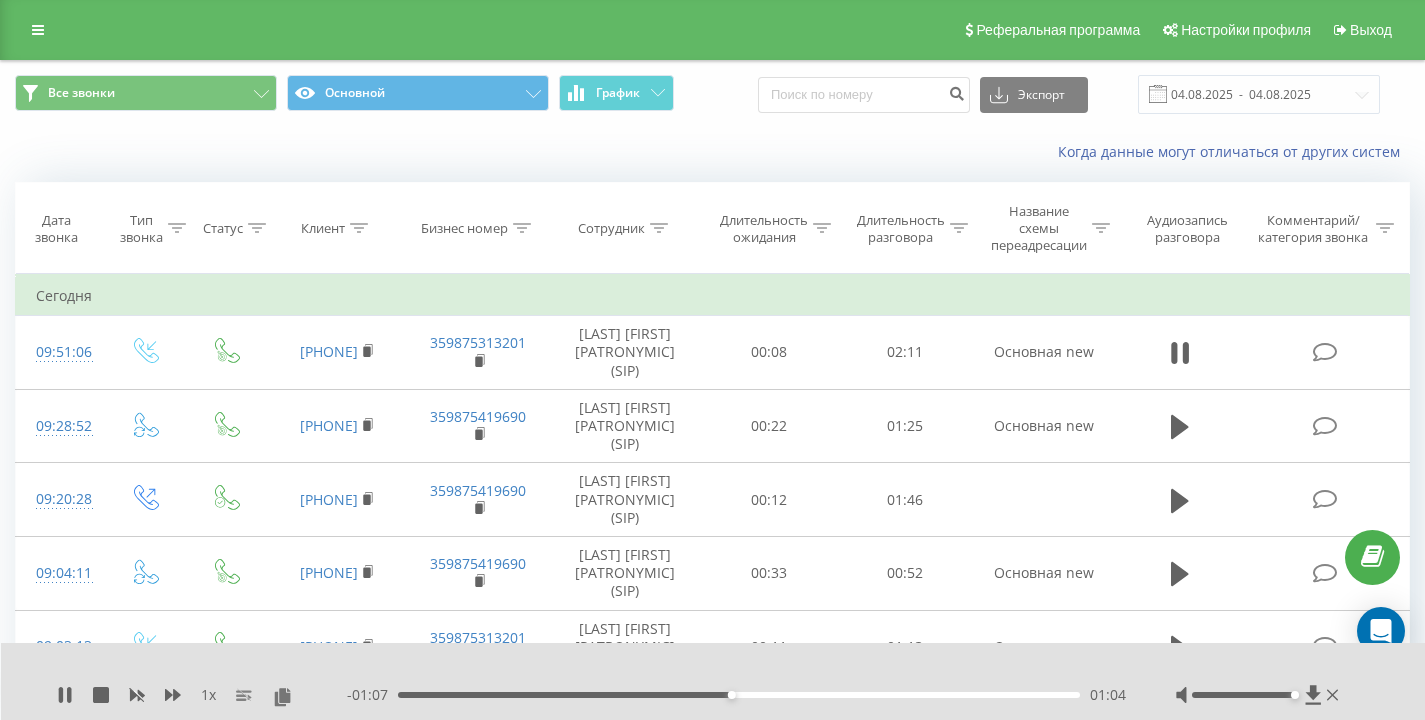 click on "Когда данные могут отличаться от других систем" at bounding box center [712, 152] 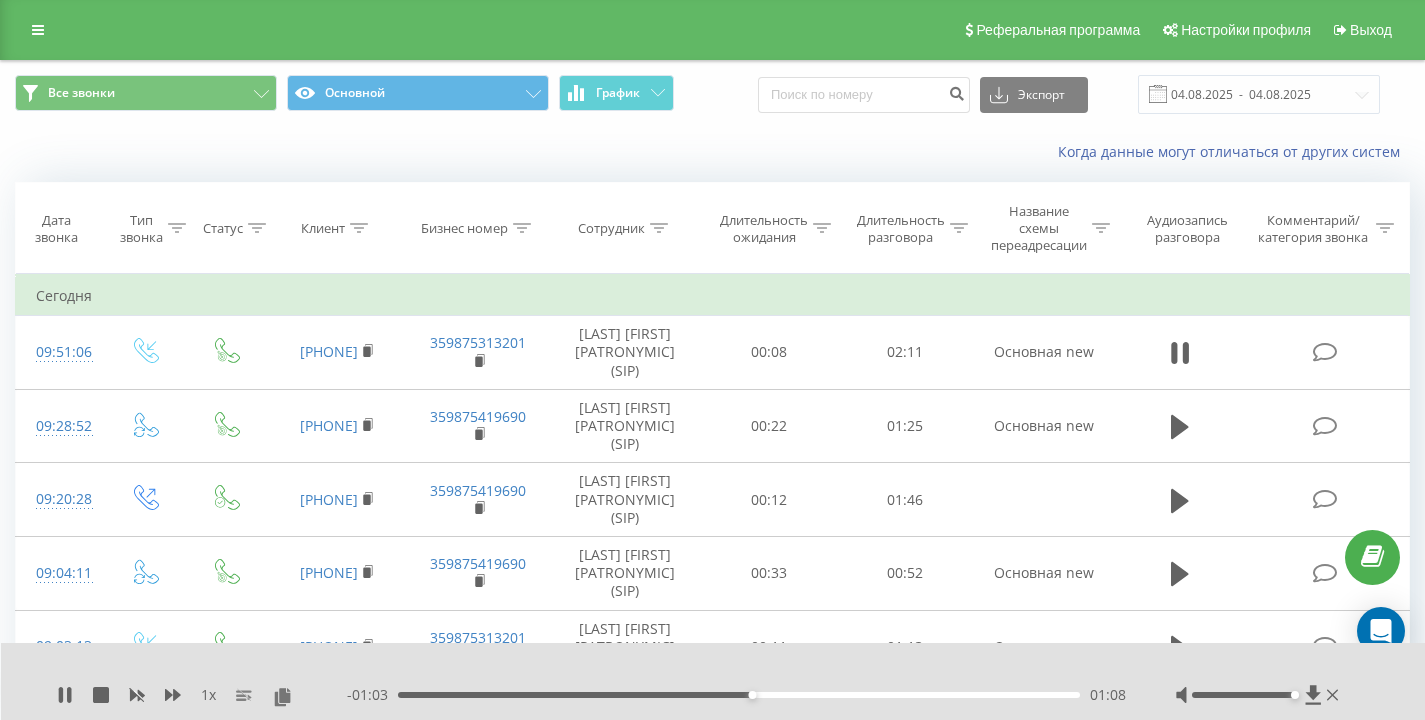 click on "Когда данные могут отличаться от других систем" at bounding box center (712, 152) 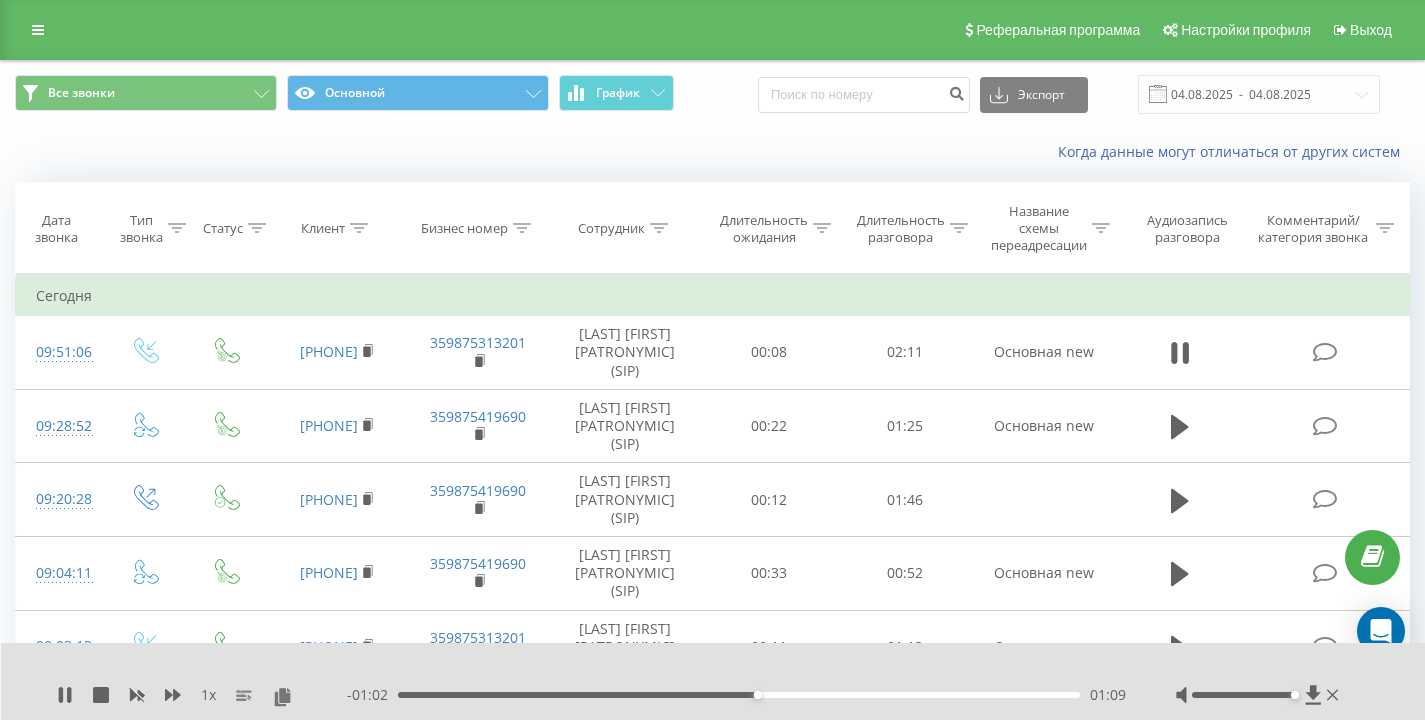 click on "Когда данные могут отличаться от других систем" at bounding box center (712, 152) 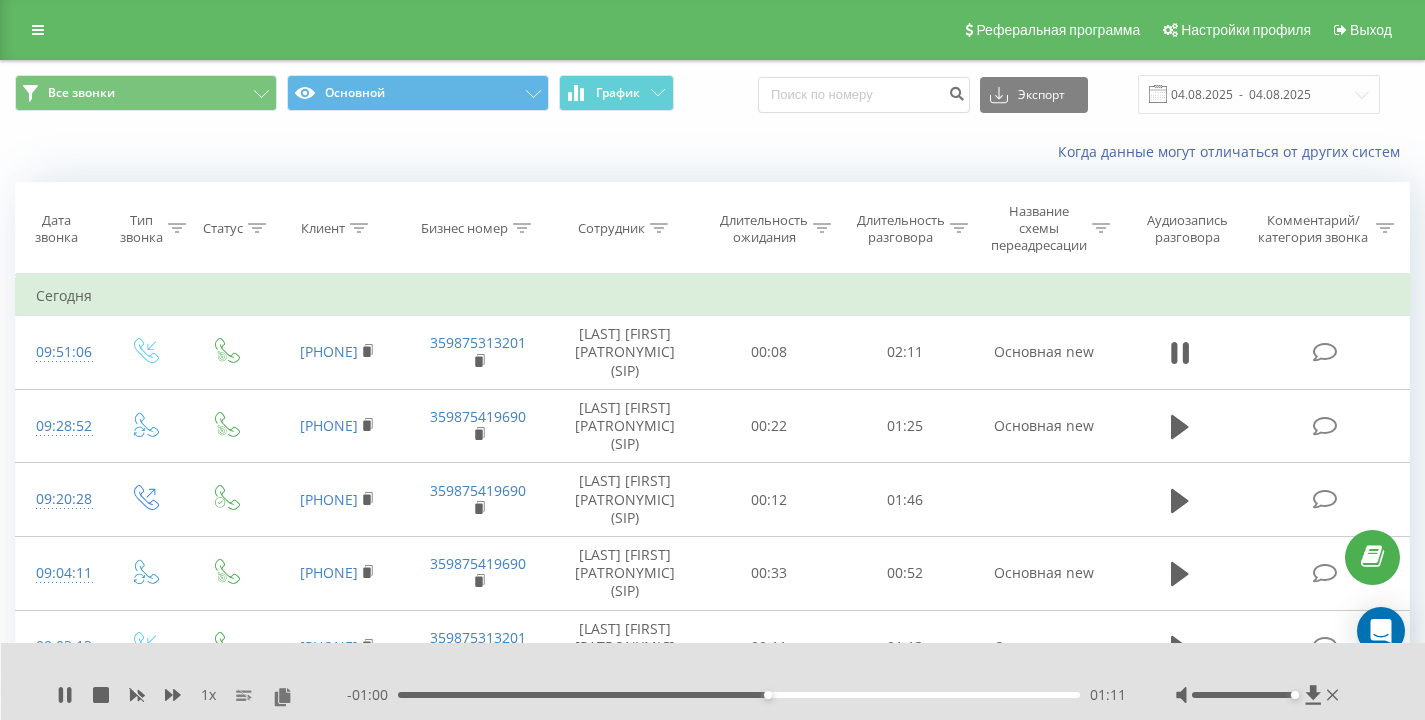 click on "Когда данные могут отличаться от других систем" at bounding box center (712, 152) 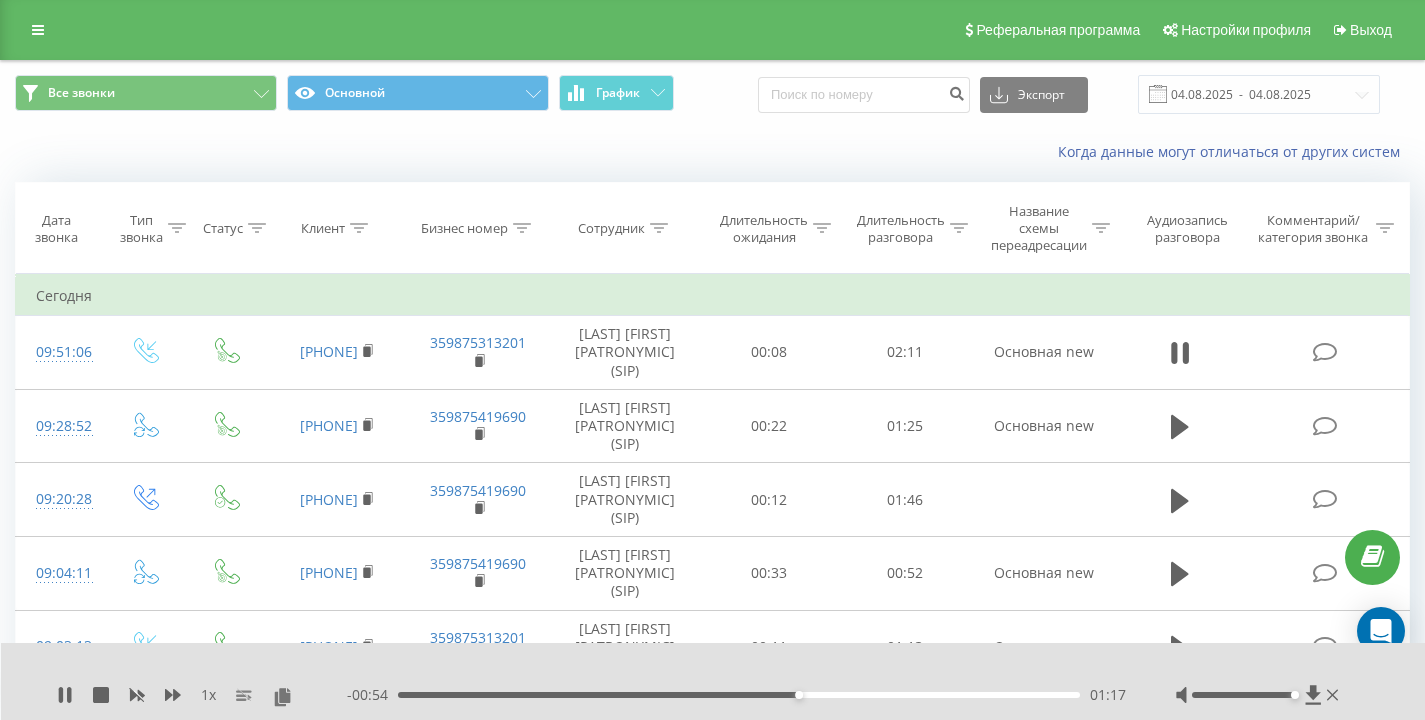 click on "Когда данные могут отличаться от других систем" at bounding box center [712, 152] 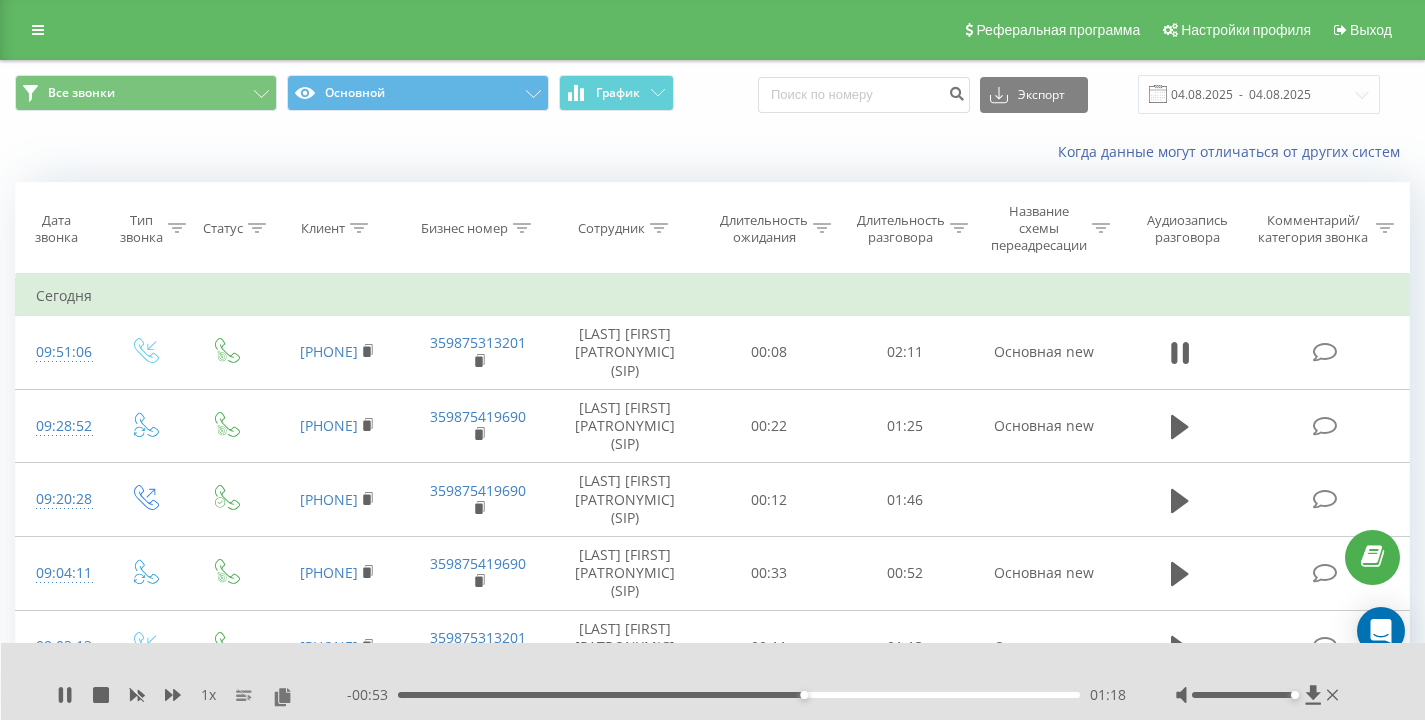 click on "Когда данные могут отличаться от других систем" at bounding box center [712, 152] 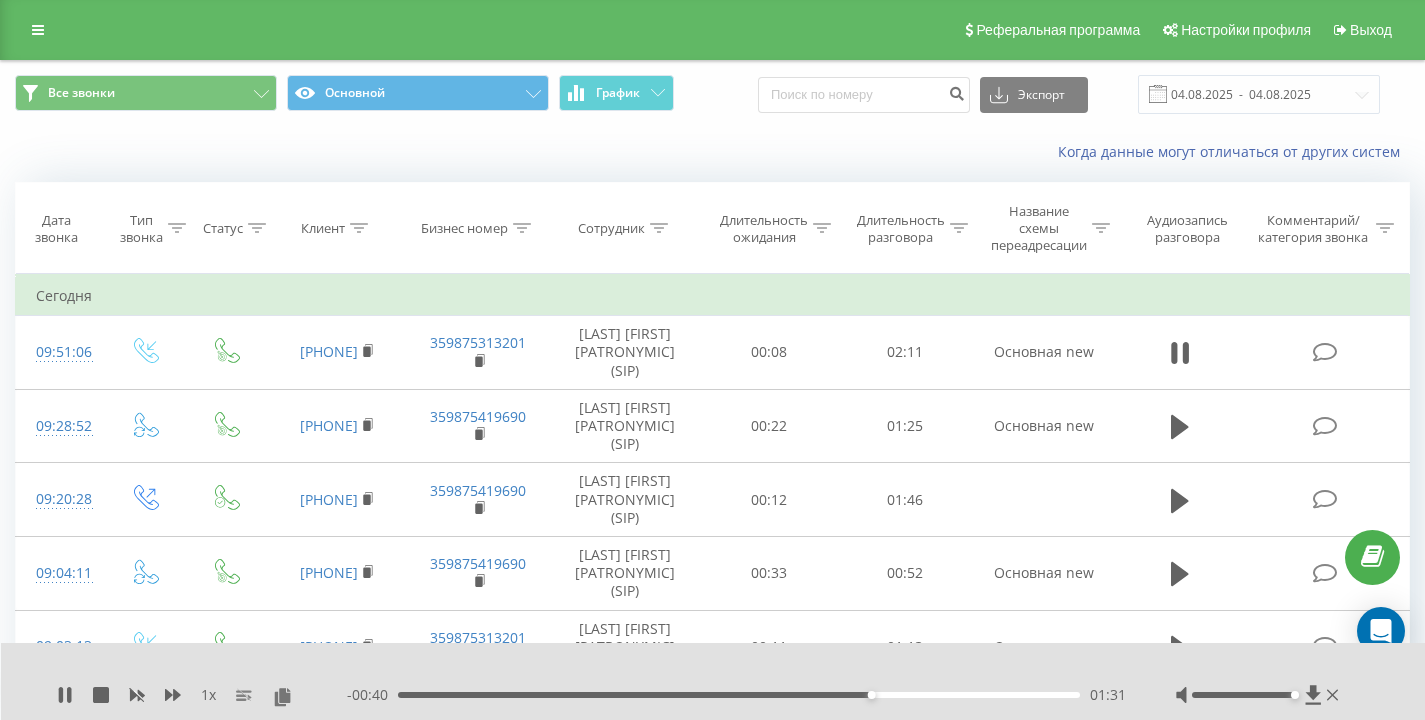 click on "Когда данные могут отличаться от других систем" at bounding box center (979, 152) 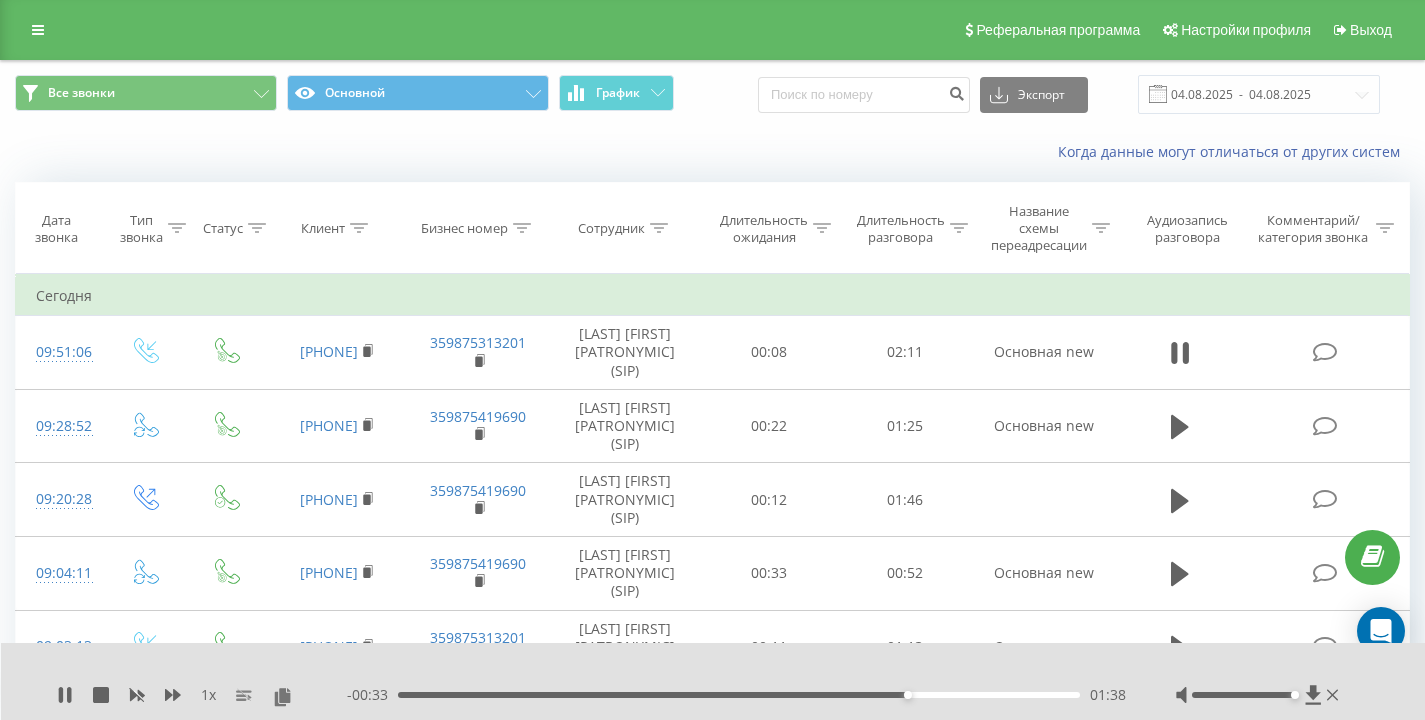 click on "Когда данные могут отличаться от других систем" at bounding box center (712, 152) 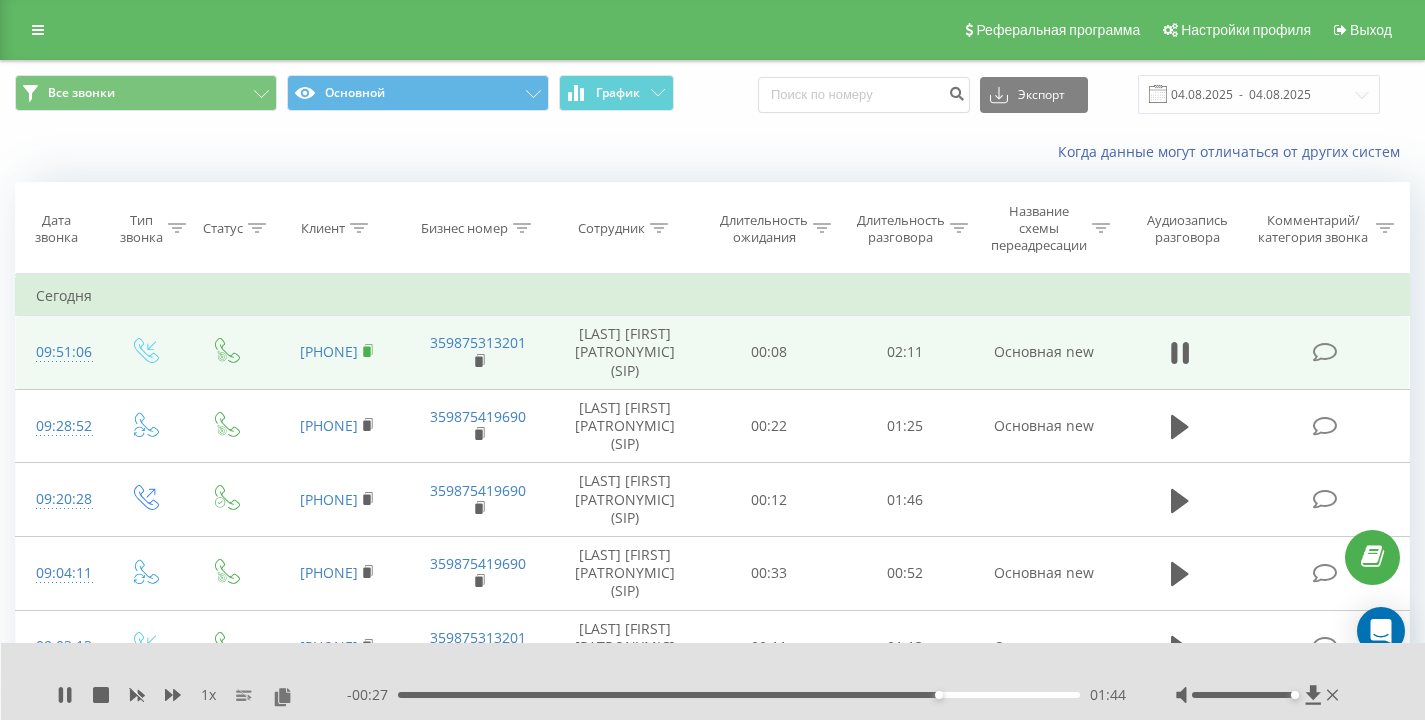 click 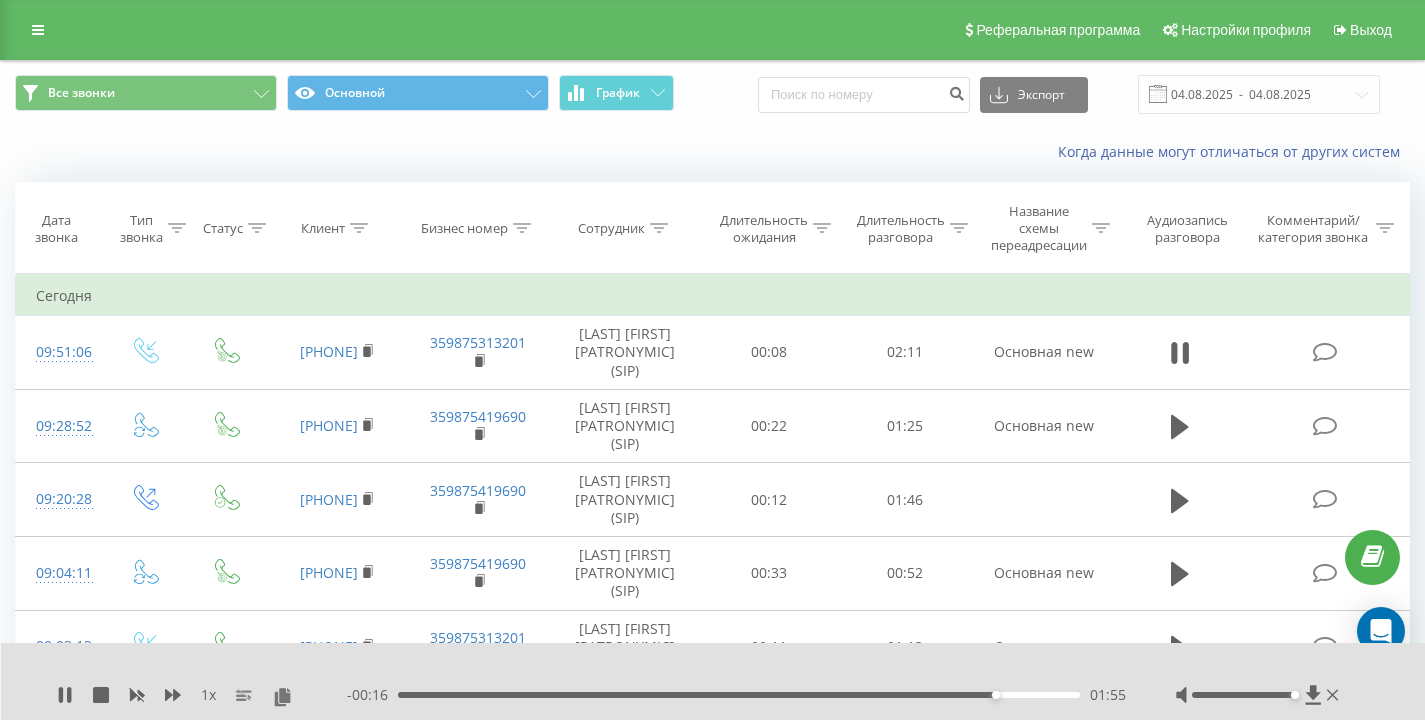 click on "Когда данные могут отличаться от других систем" at bounding box center [712, 152] 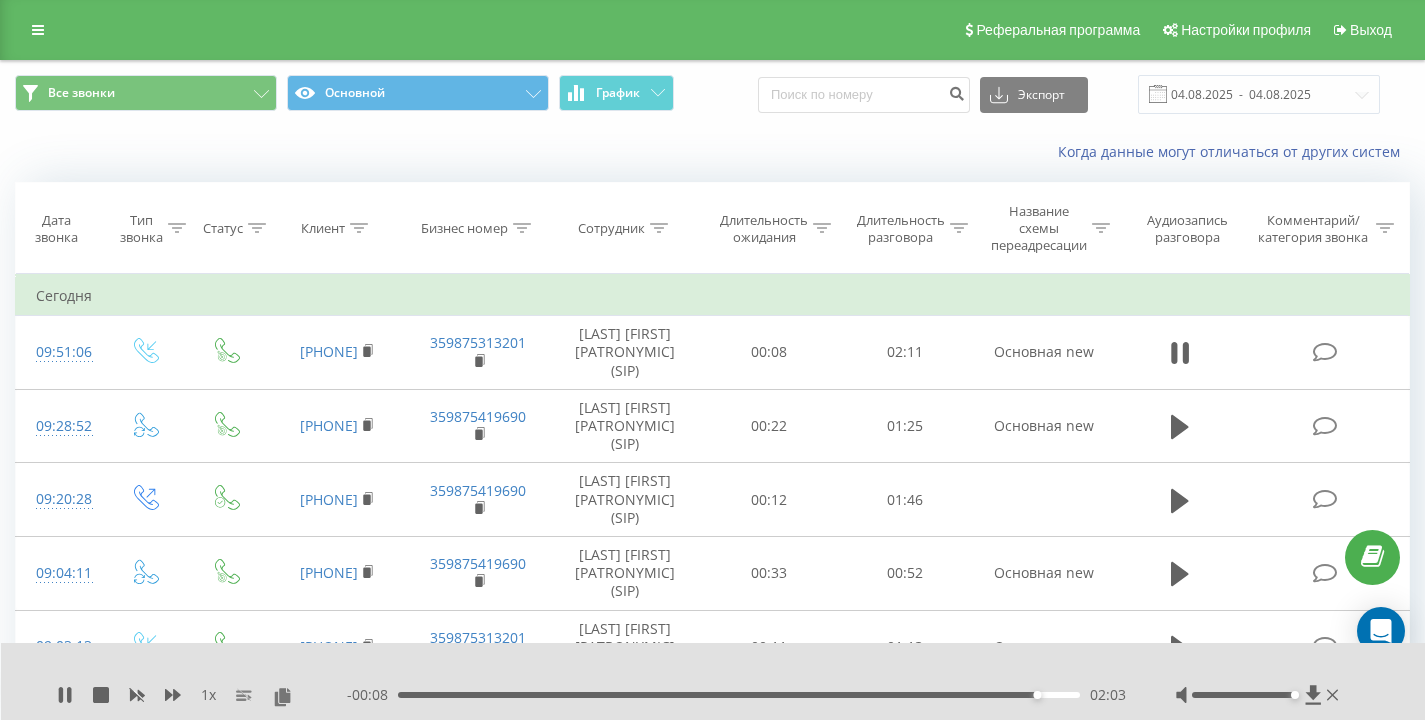 click on "Когда данные могут отличаться от других систем" at bounding box center [712, 152] 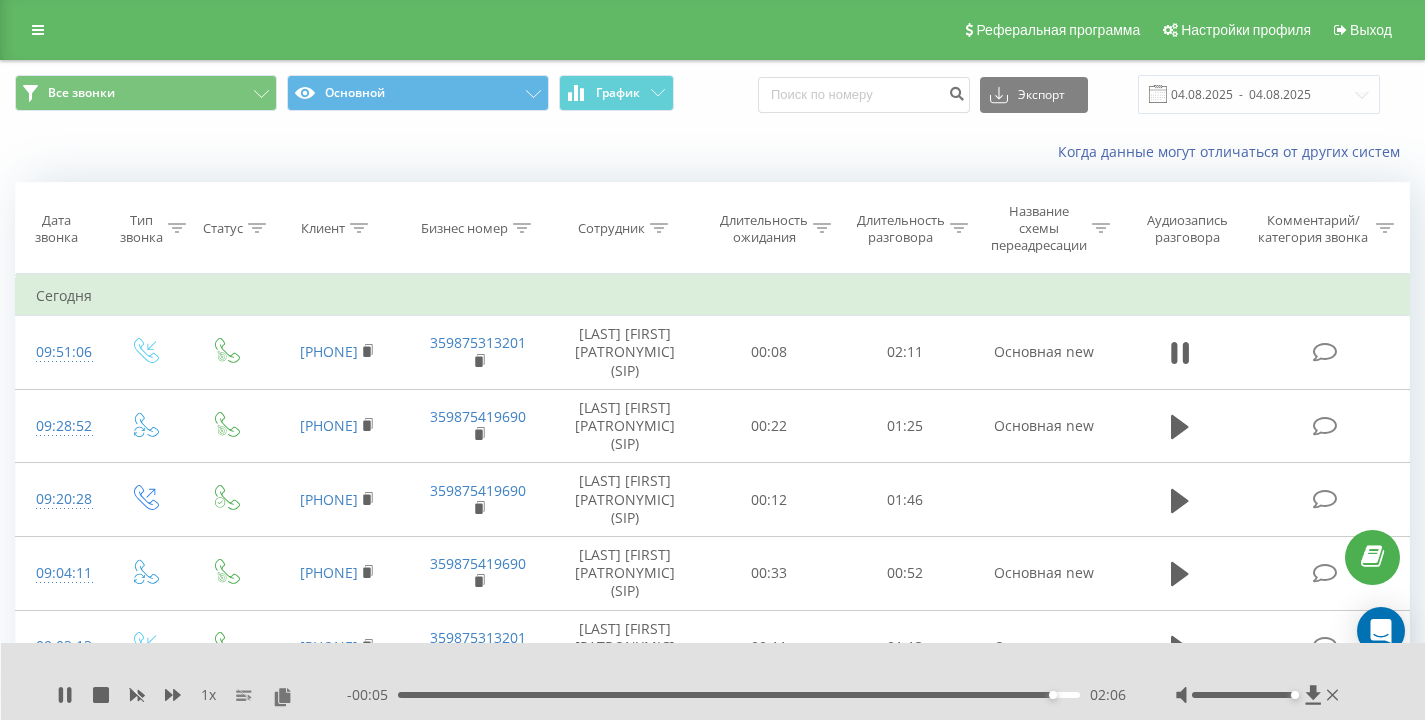click on "Когда данные могут отличаться от других систем" at bounding box center [712, 152] 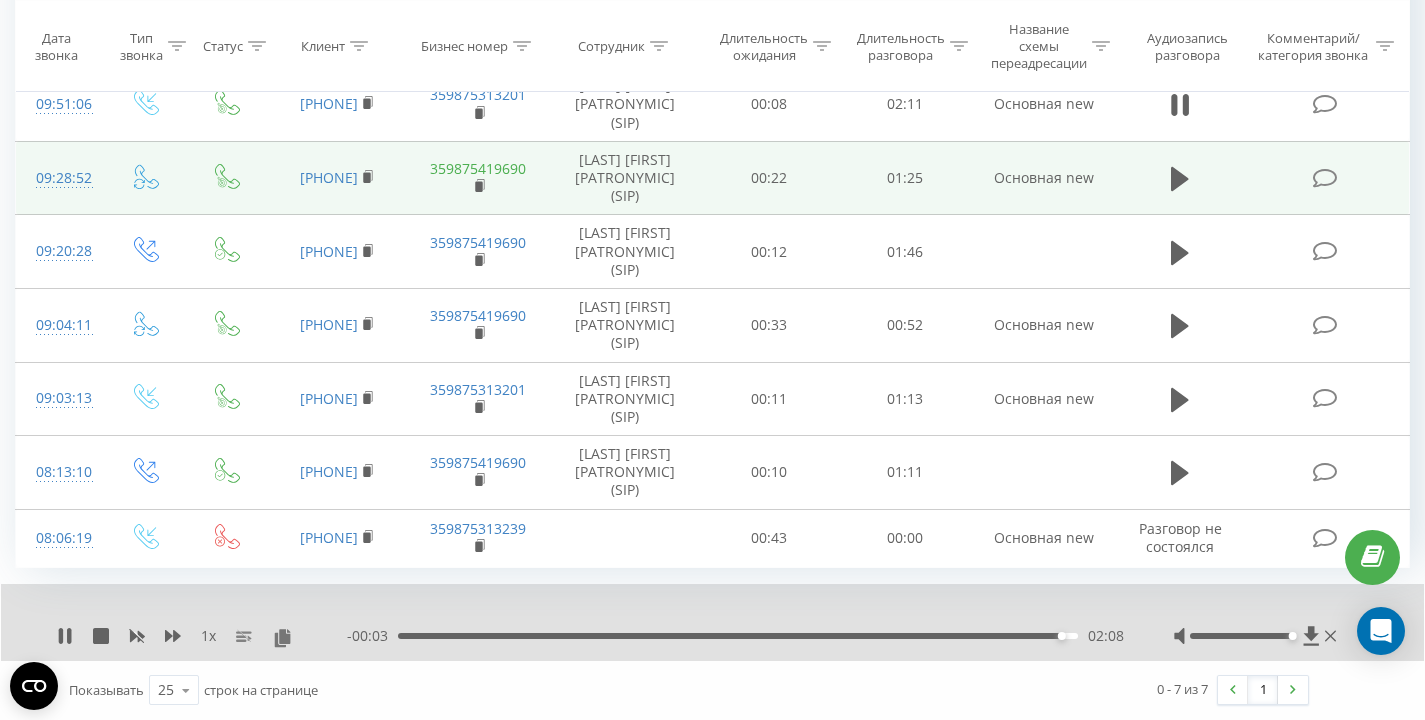 scroll, scrollTop: 0, scrollLeft: 0, axis: both 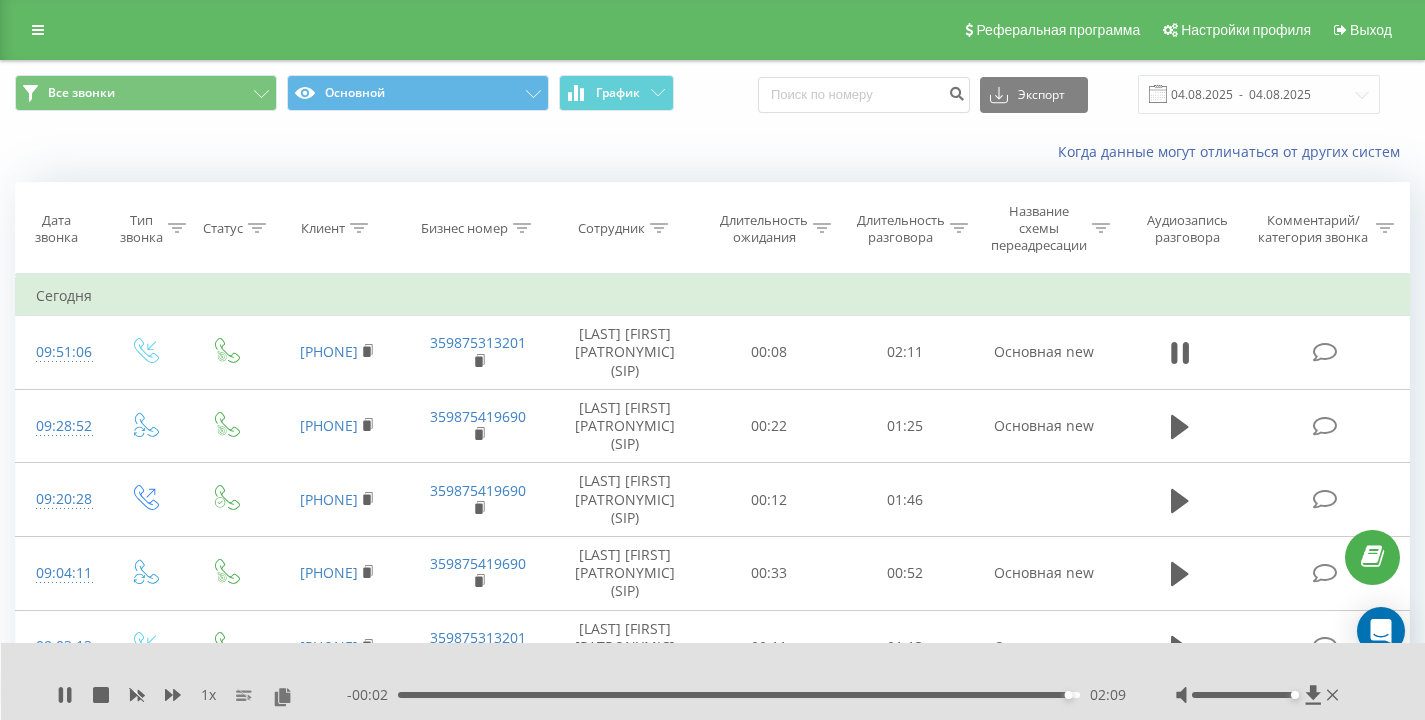 click on "Когда данные могут отличаться от других систем" at bounding box center [979, 152] 